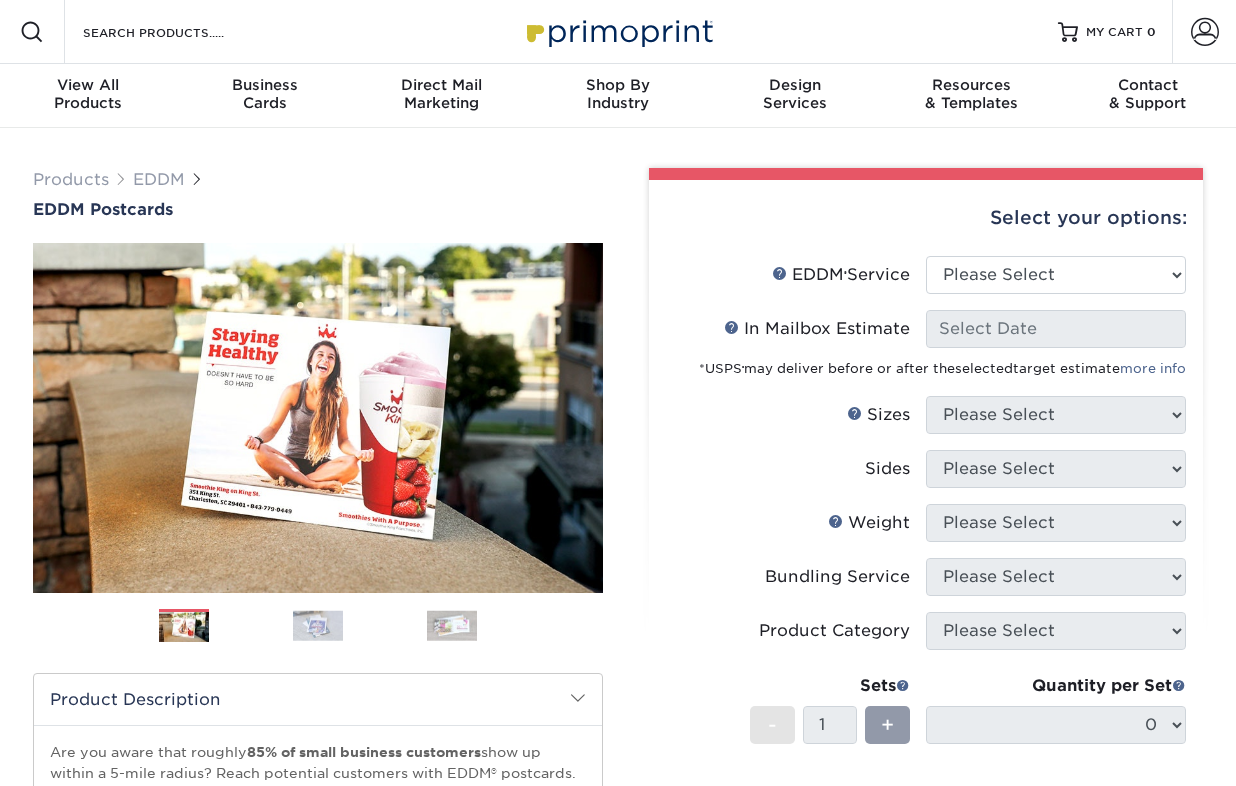 scroll, scrollTop: 0, scrollLeft: 0, axis: both 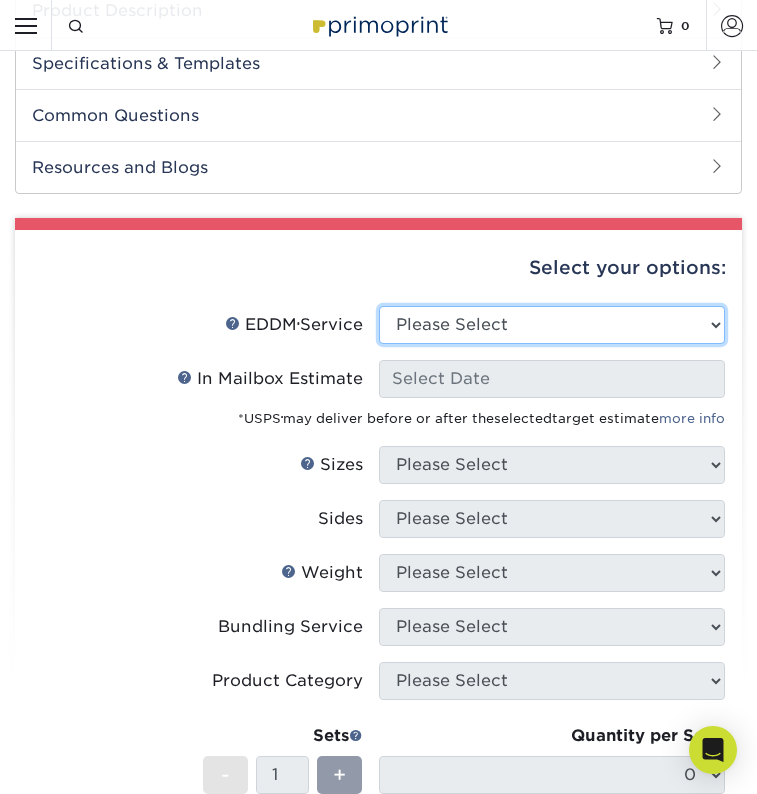 click on "Please Select
Full Service
Print Only" at bounding box center [552, 325] 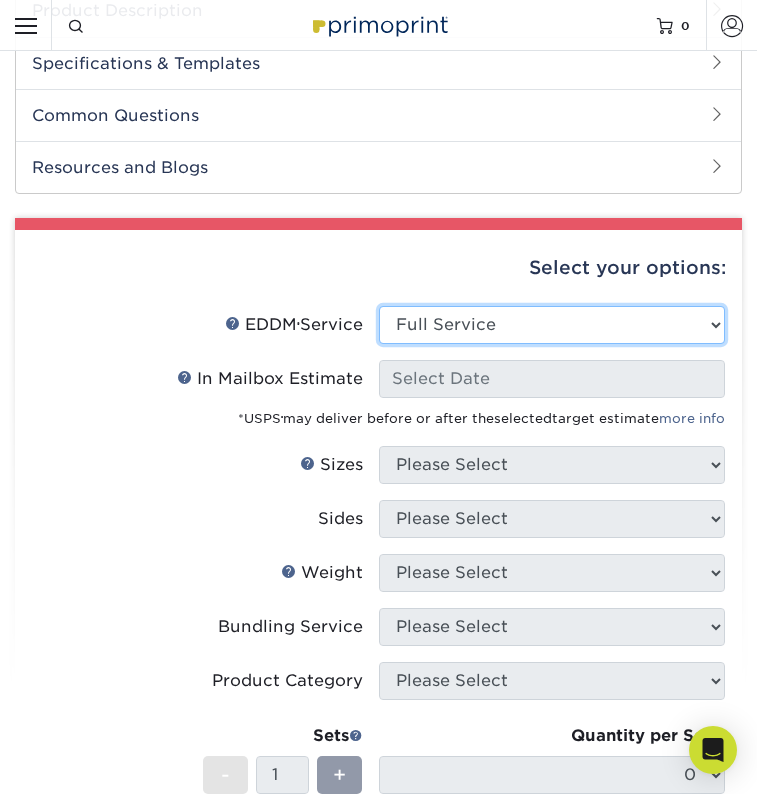 select on "-1" 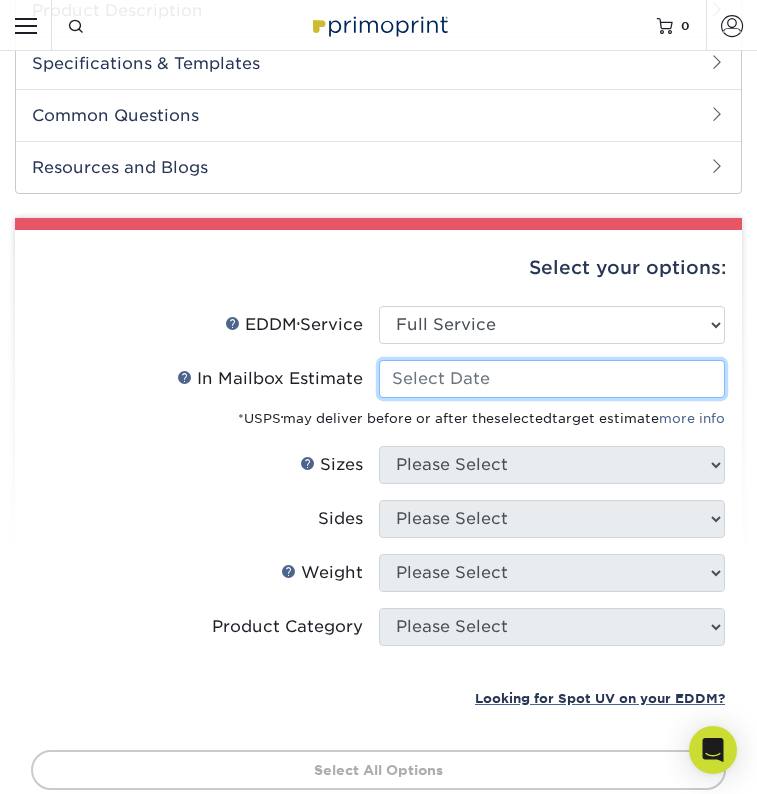 click on "In Mailbox Estimate Help In Mailbox Estimate" at bounding box center [552, 379] 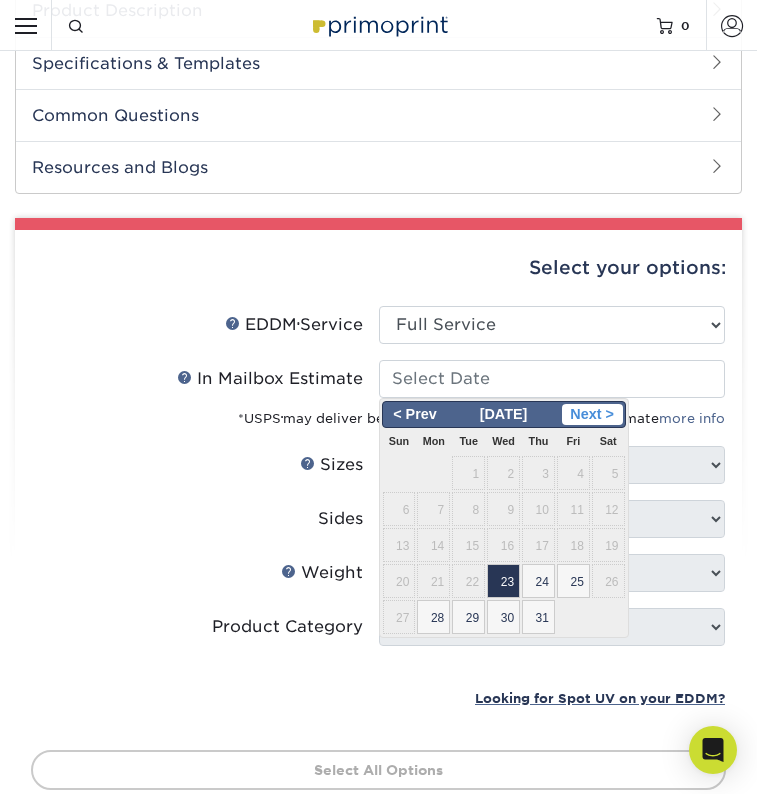click on "Next >" at bounding box center (592, 415) 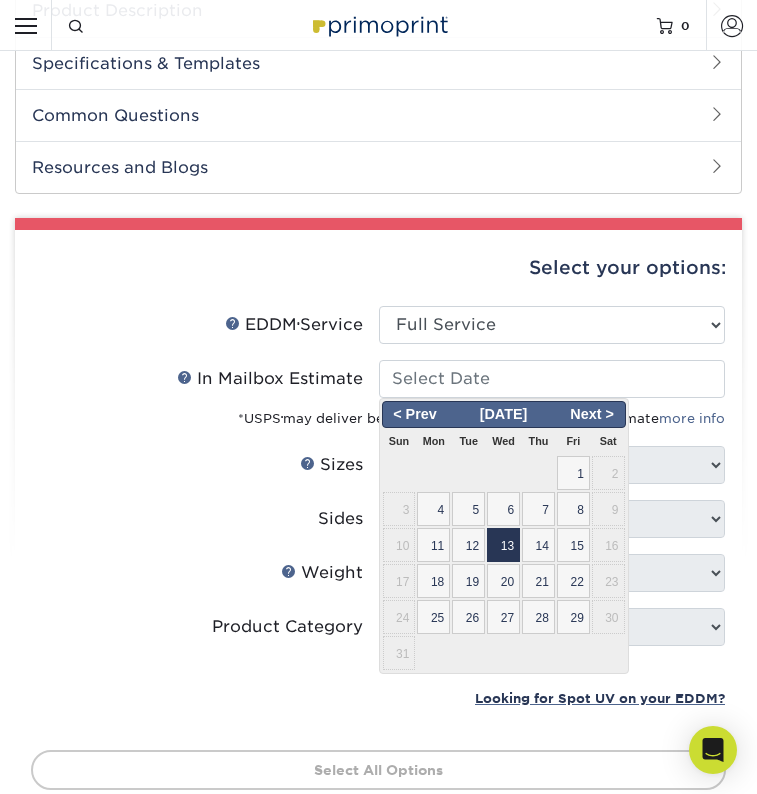 click on "13" at bounding box center [503, 545] 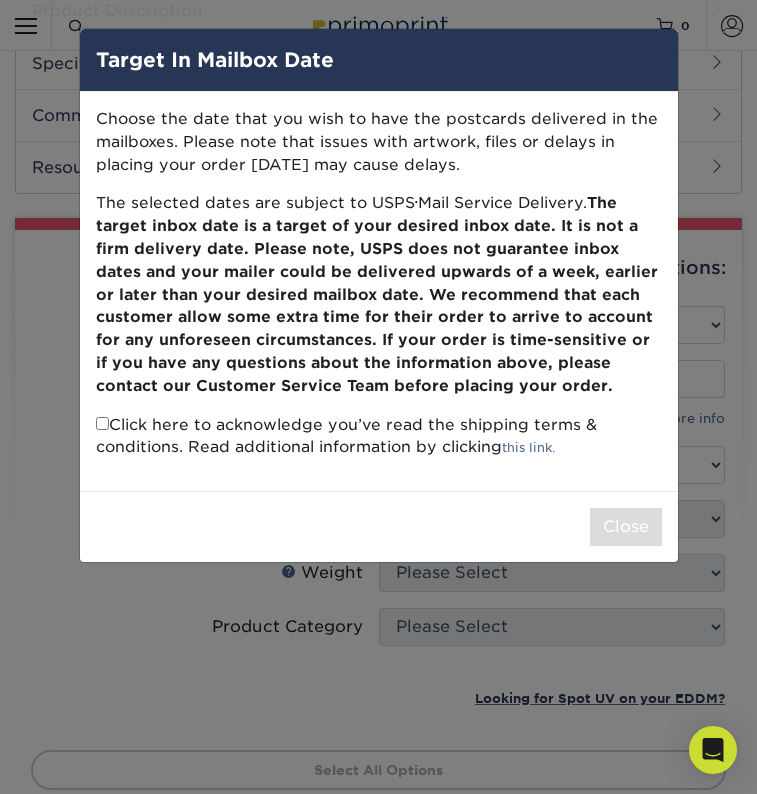 click at bounding box center [102, 423] 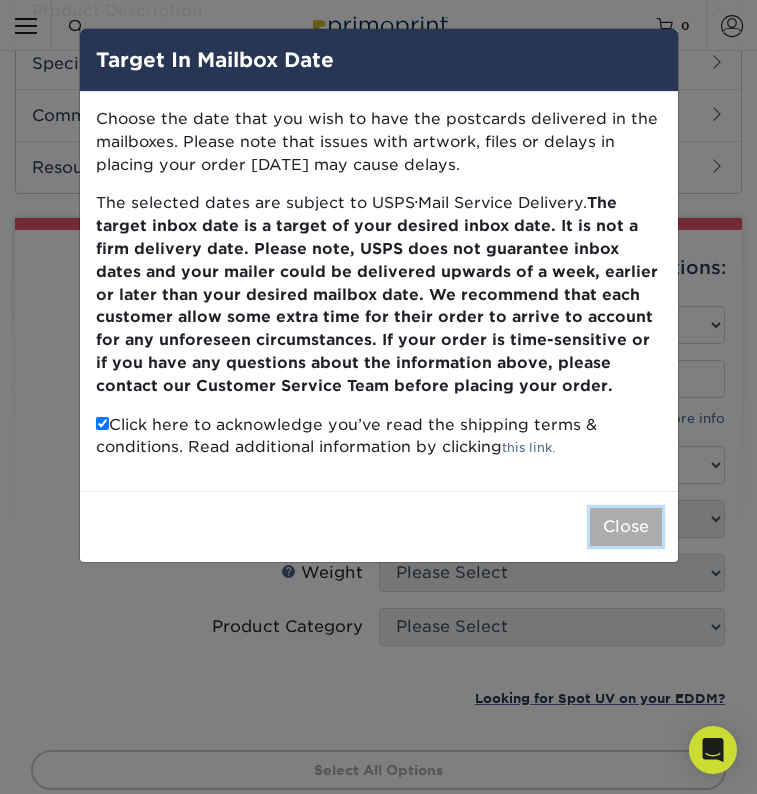 click on "Close" at bounding box center [626, 527] 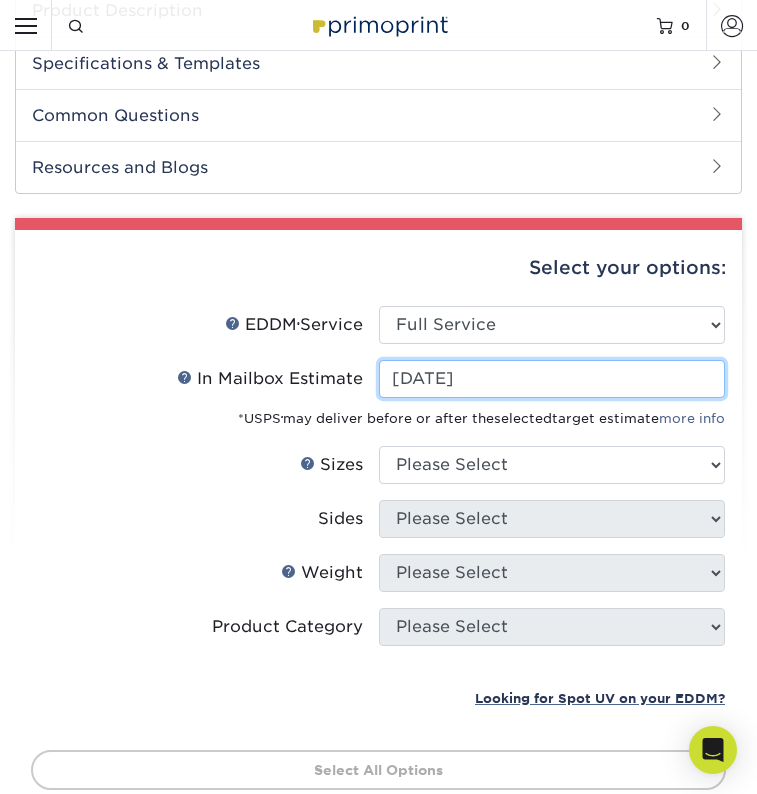 click on "2025-08-13" at bounding box center [552, 379] 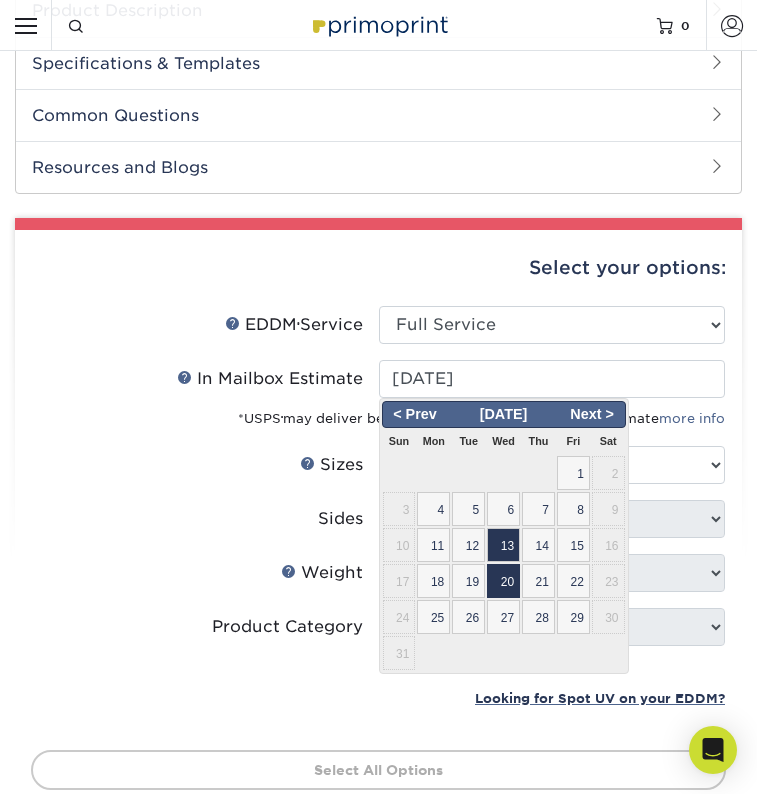click on "20" at bounding box center (503, 581) 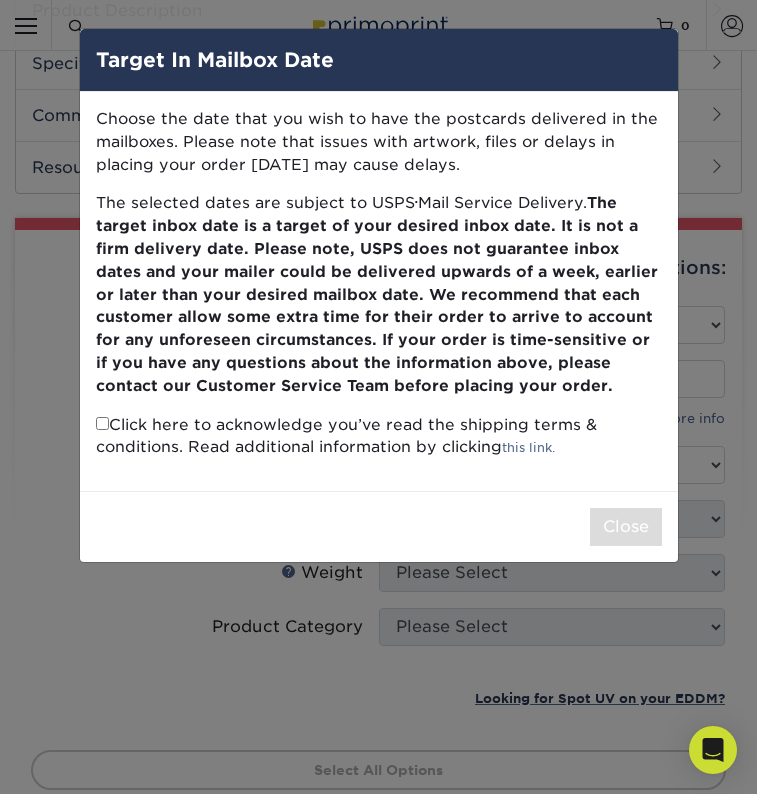 click at bounding box center [102, 423] 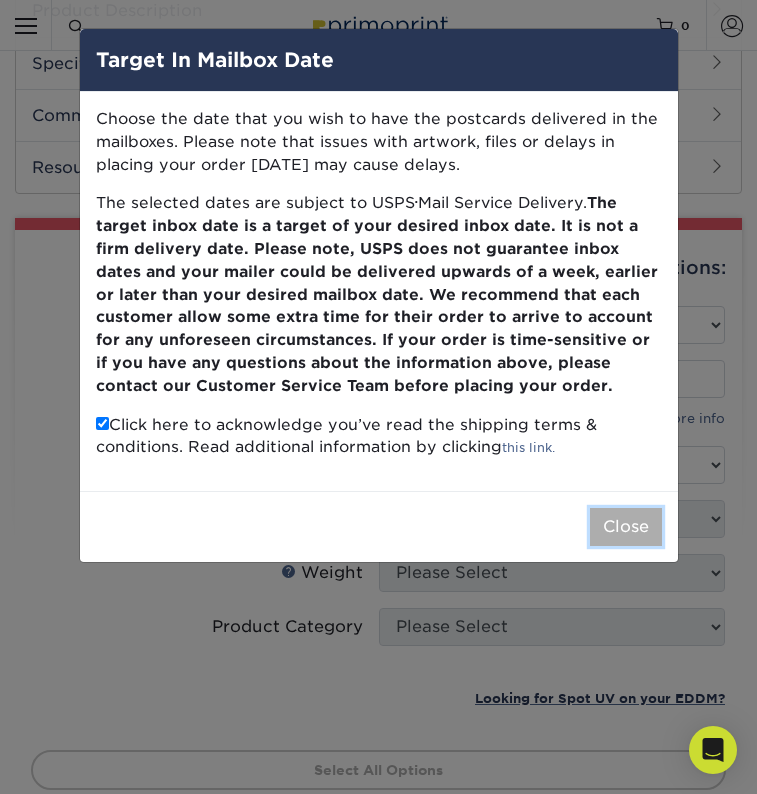 click on "Close" at bounding box center (626, 527) 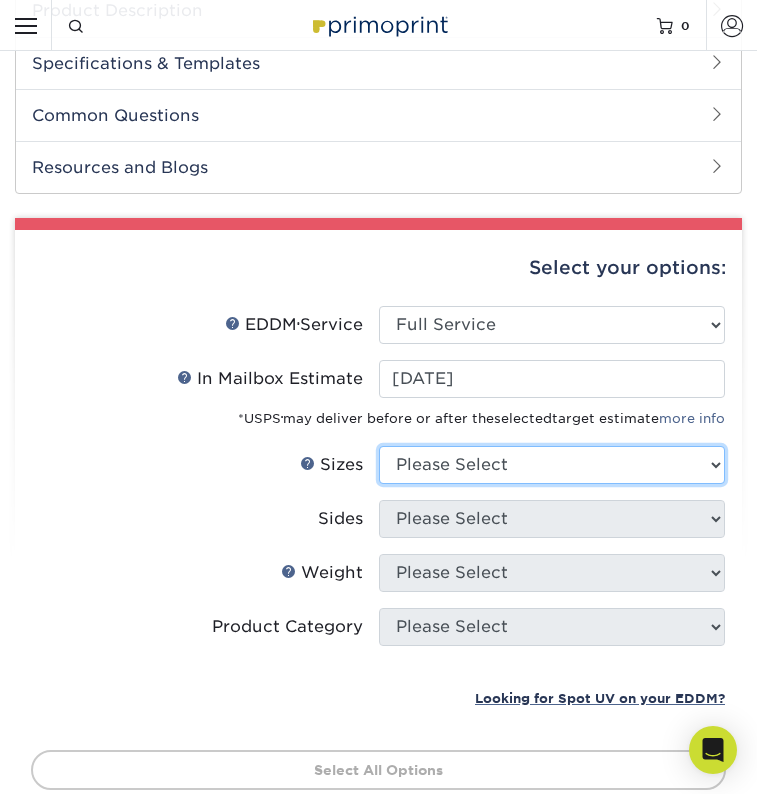 click on "Please Select
4.5" x 12"
6" x 12"
6.5" x 8"
6.5" x 9"
6.5" x 12"
7" x 8.5"
8" x 10"
8.5" x 11"
8.5" x 14"" at bounding box center (552, 465) 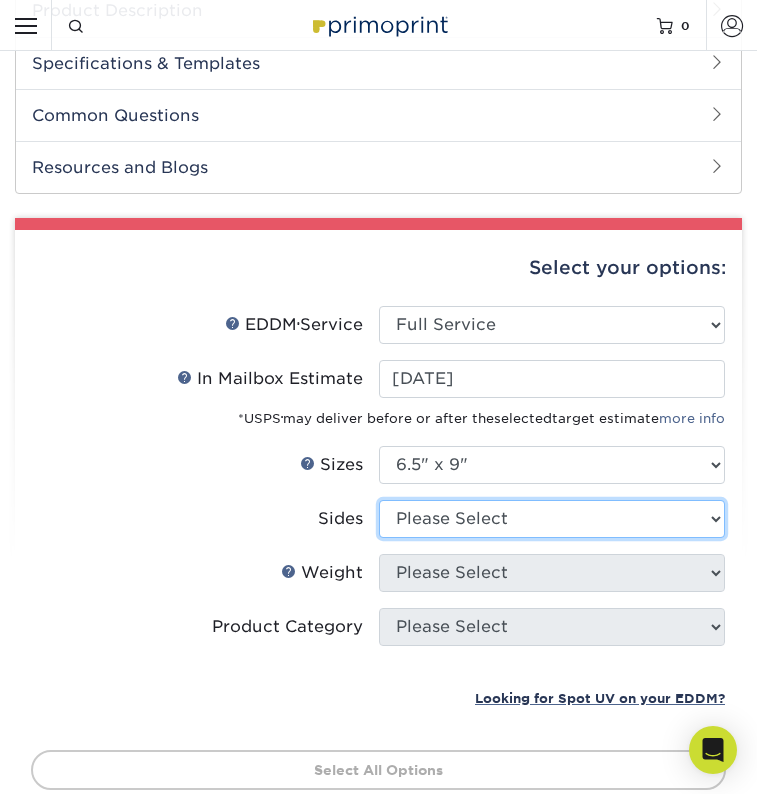 click on "Please Select Print Both Sides Print Front Only" at bounding box center [552, 519] 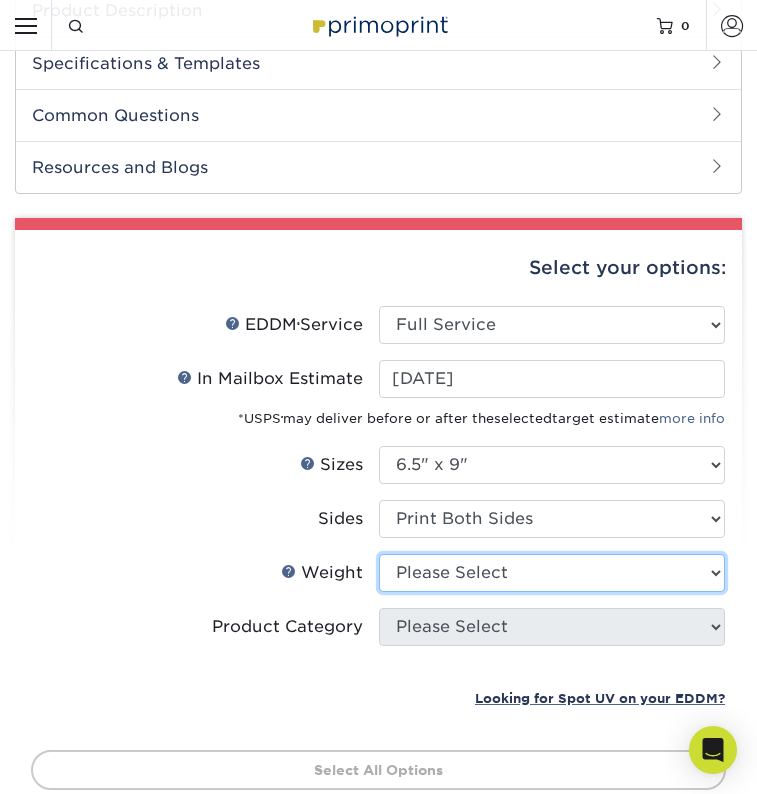 click on "Please Select 16PT 14PT" at bounding box center (552, 573) 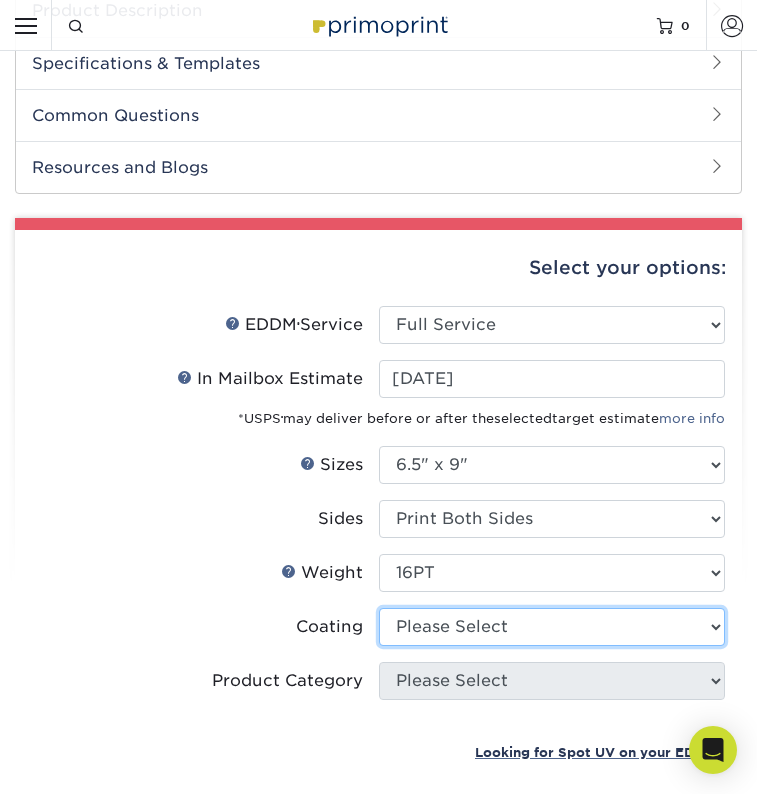 click at bounding box center [552, 627] 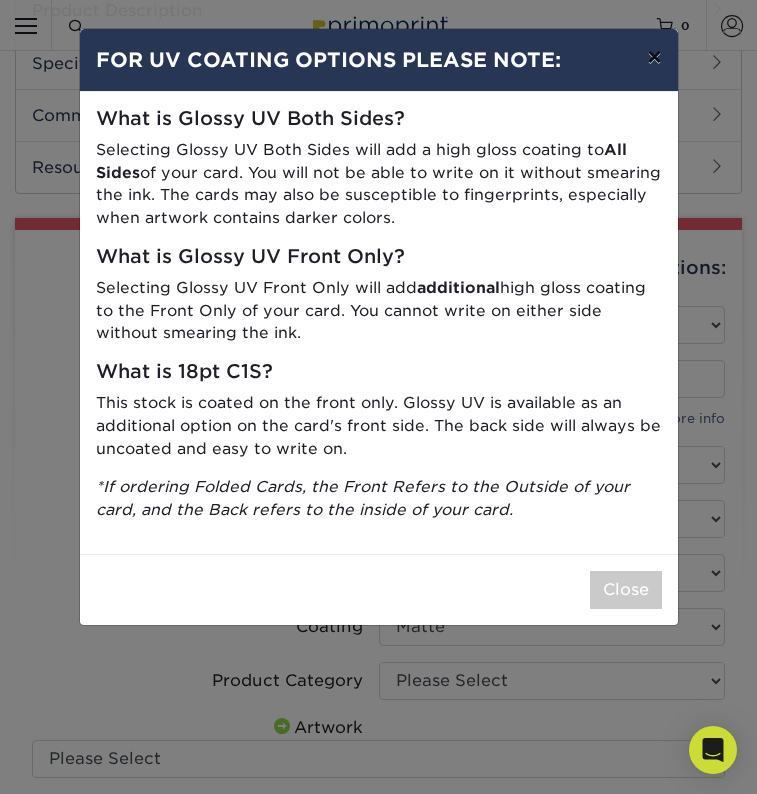 click on "×" at bounding box center (654, 57) 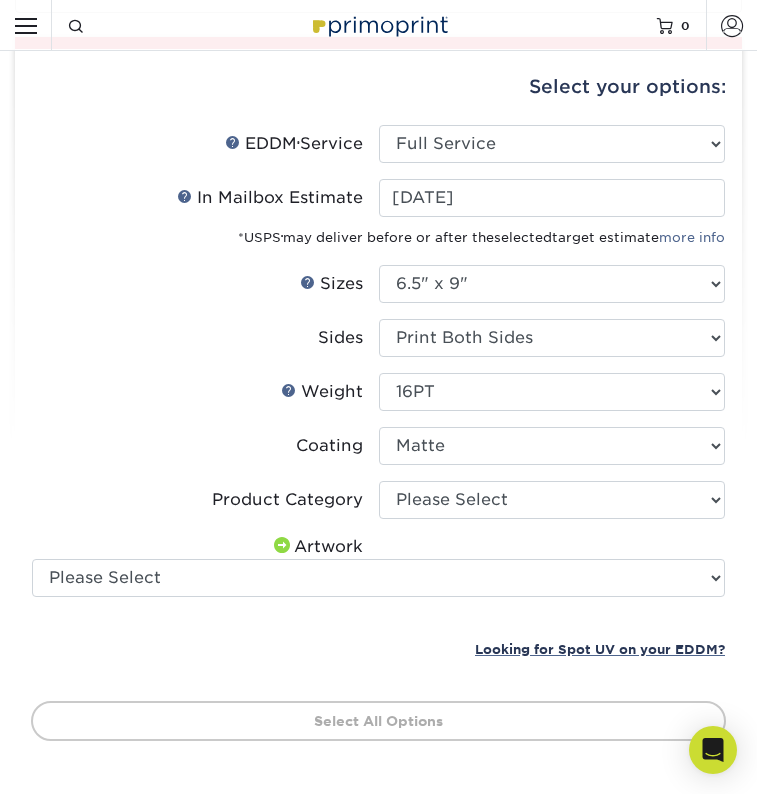 scroll, scrollTop: 796, scrollLeft: 0, axis: vertical 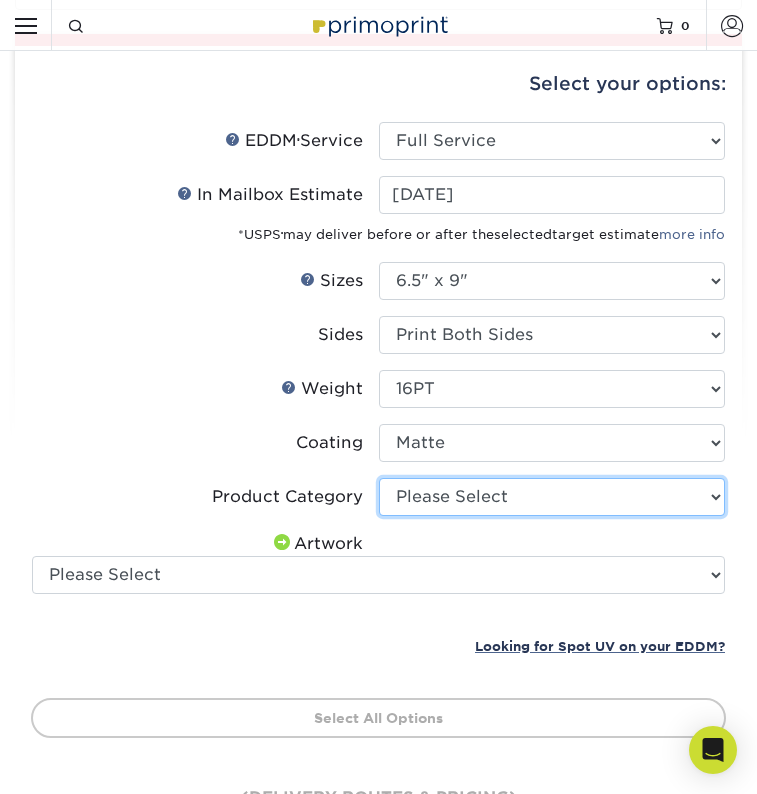 click on "Please Select Postcards" at bounding box center (552, 497) 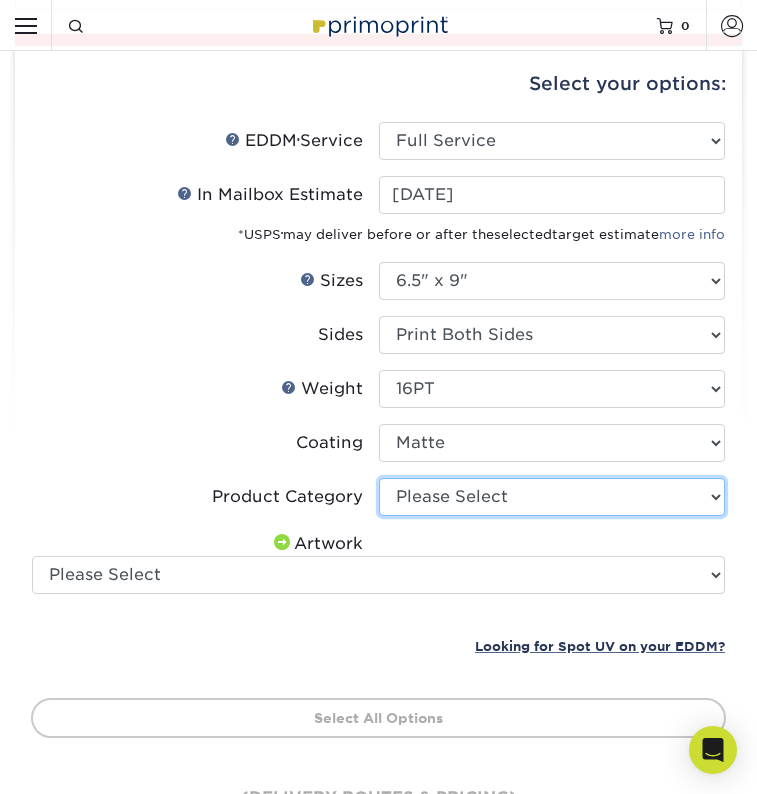 select on "9b7272e0-d6c8-4c3c-8e97-d3a1bcdab858" 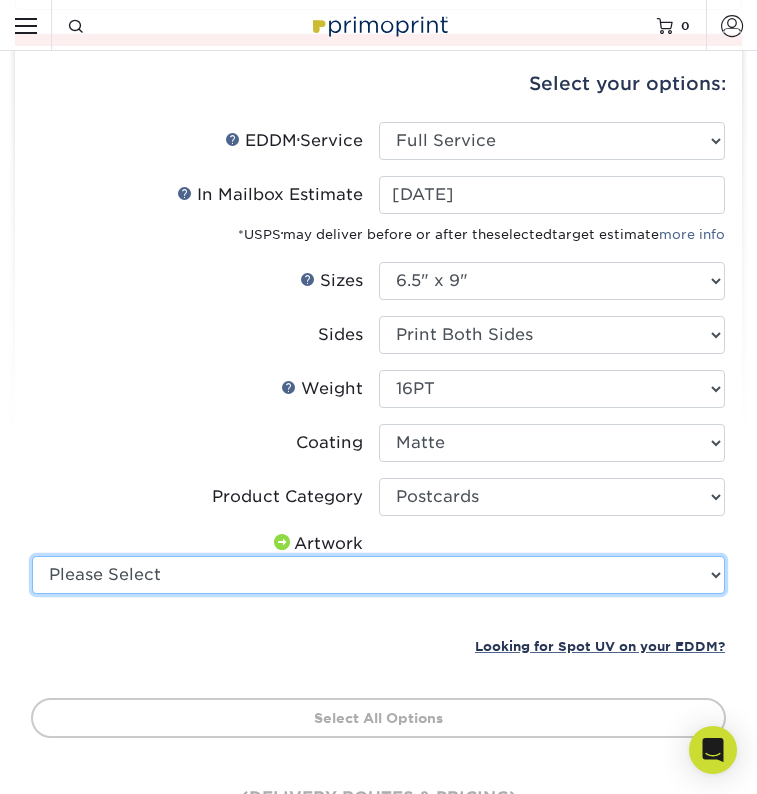 click on "Please Select I will upload files I need a design - $150" at bounding box center (378, 575) 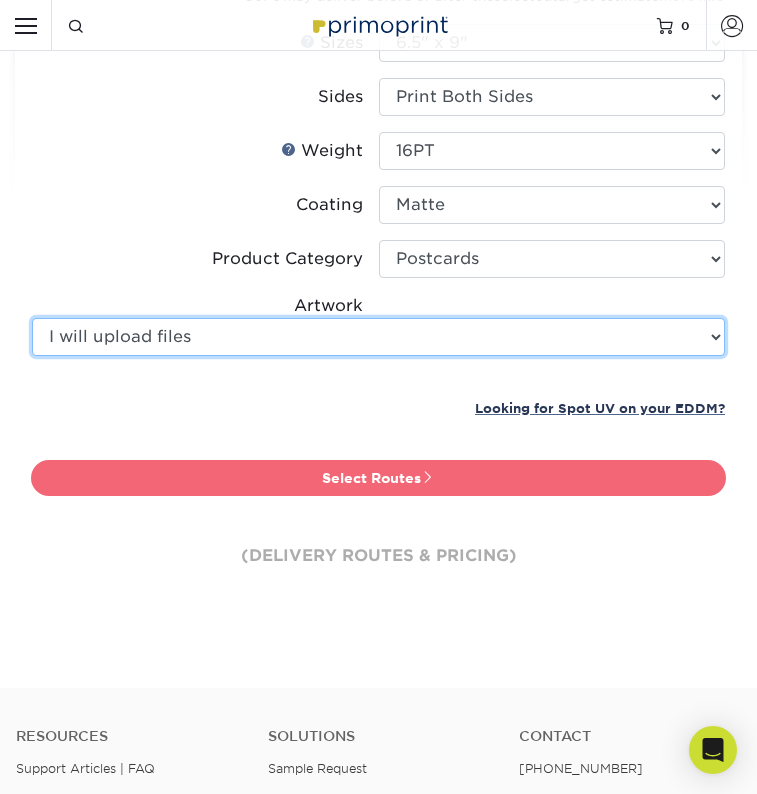 scroll, scrollTop: 1038, scrollLeft: 0, axis: vertical 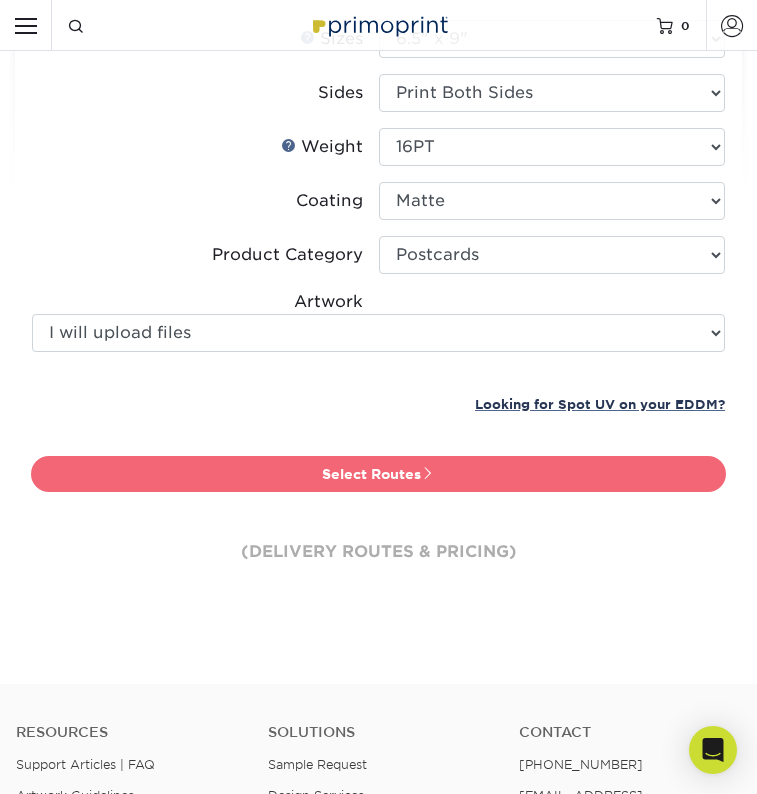 click on "Select Routes" at bounding box center [378, 474] 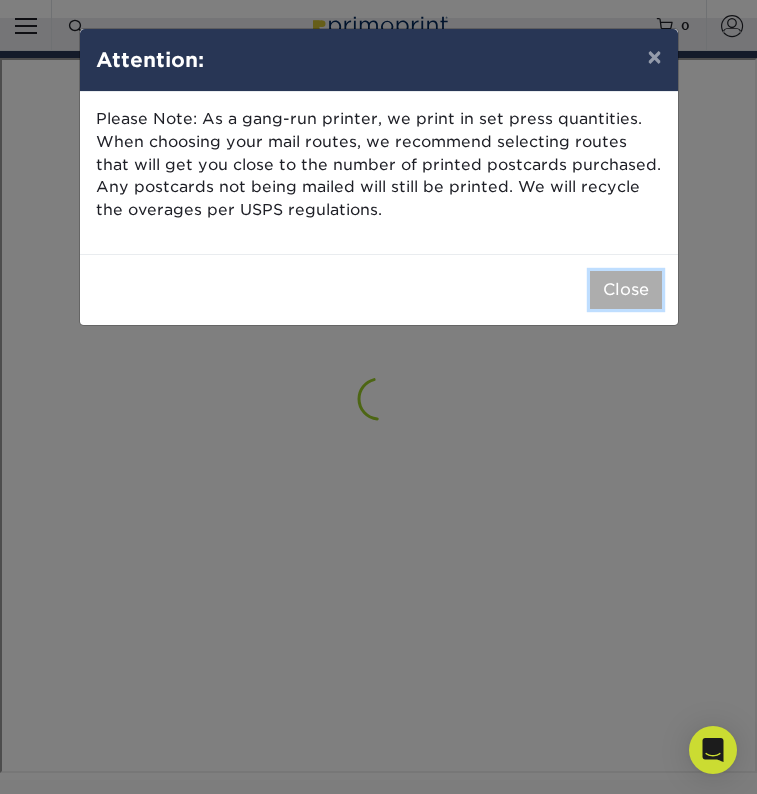 click on "Close" at bounding box center [626, 290] 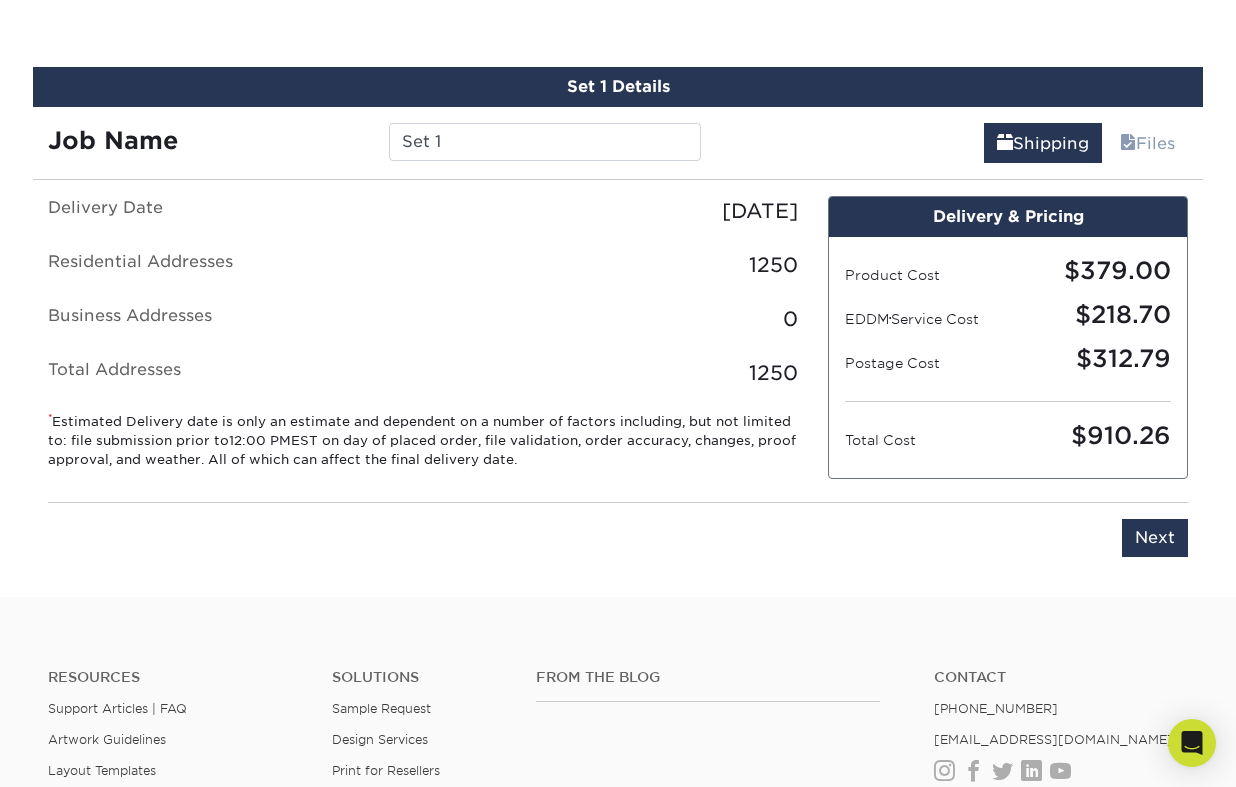 scroll, scrollTop: 886, scrollLeft: 0, axis: vertical 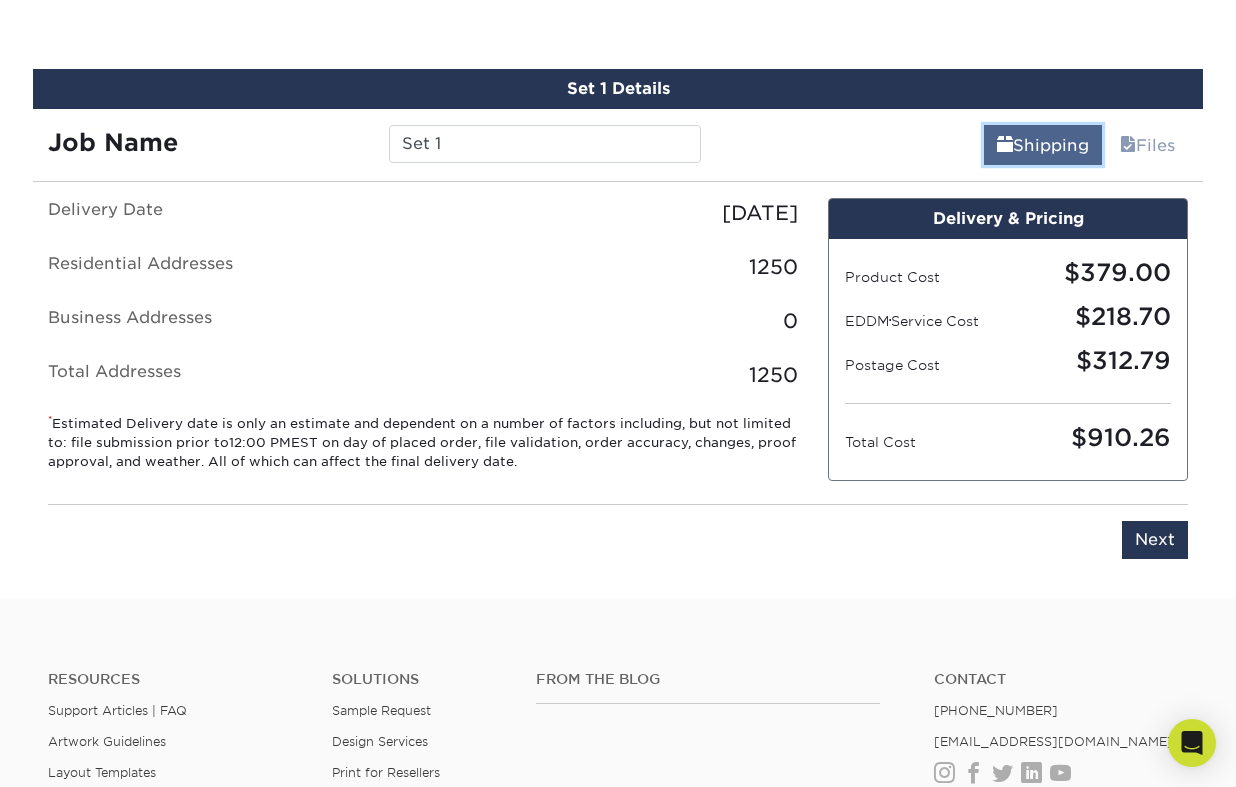 click on "Shipping" at bounding box center [1043, 145] 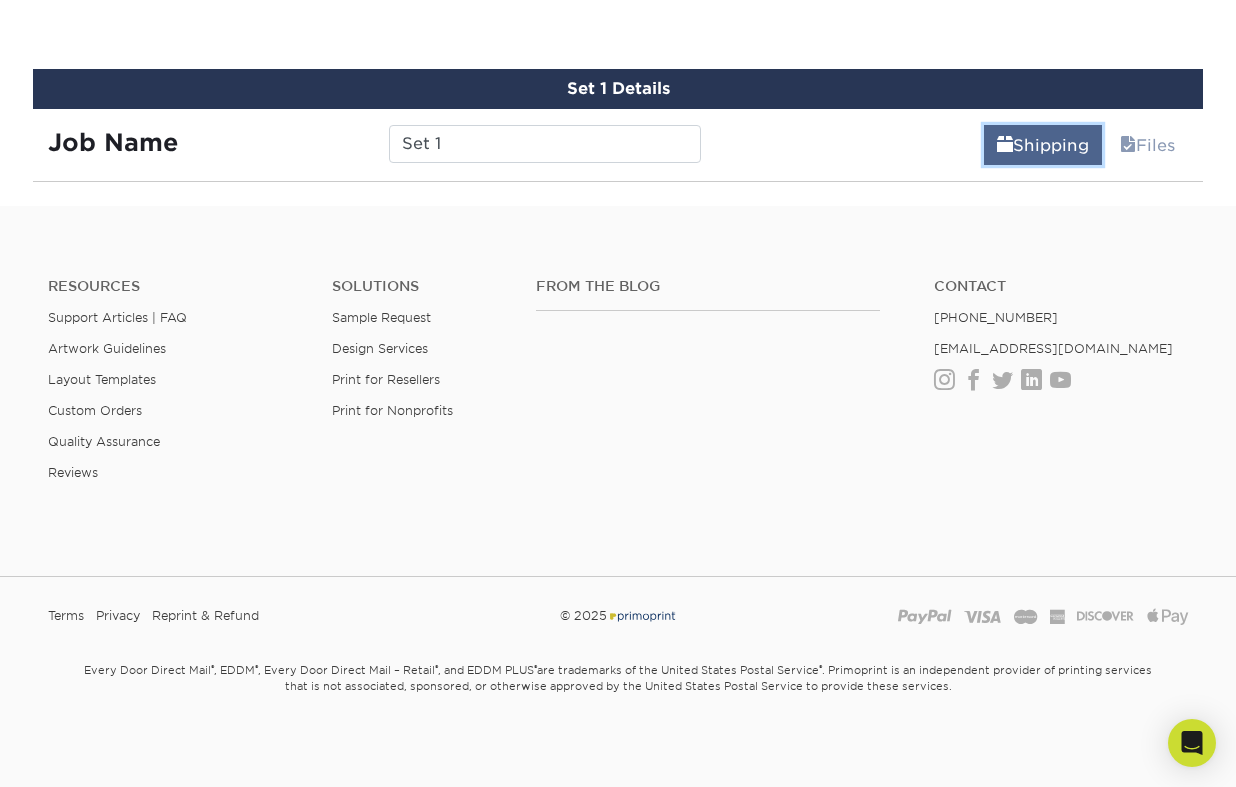click on "Shipping" at bounding box center (1043, 145) 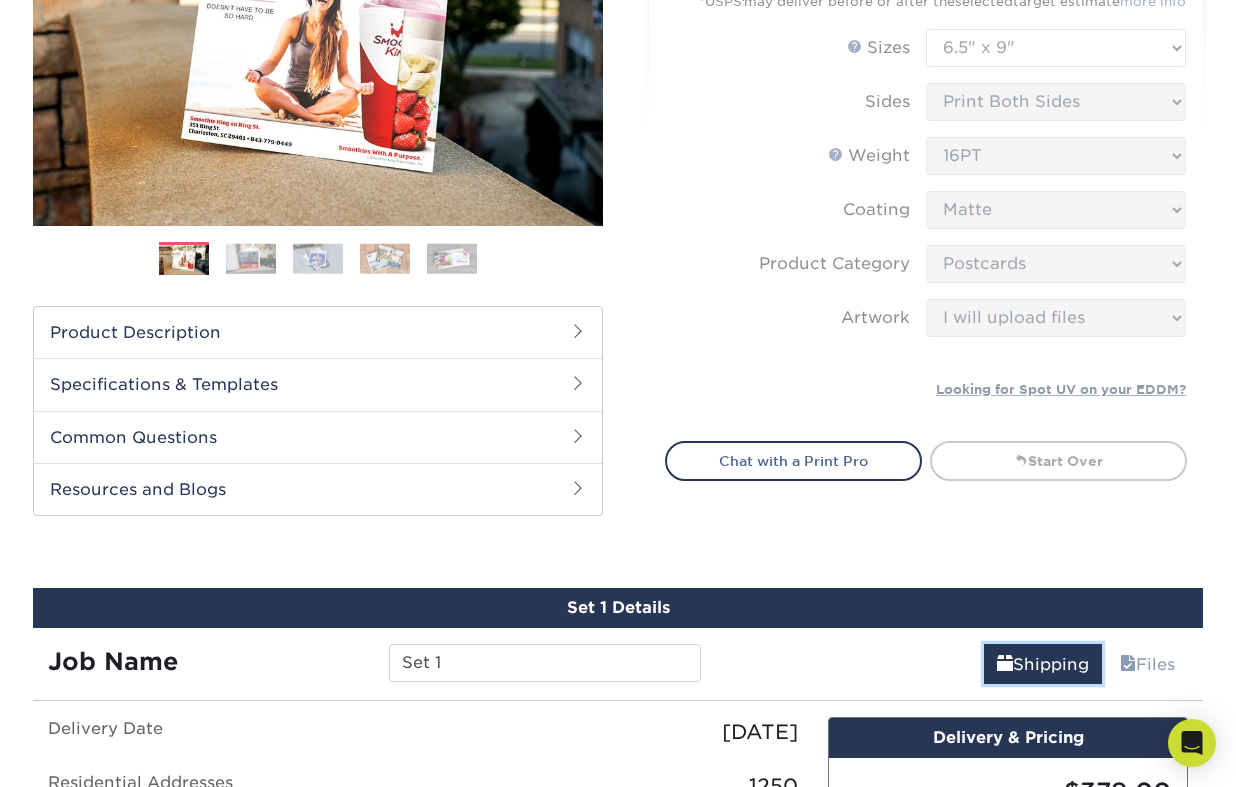scroll, scrollTop: 363, scrollLeft: 0, axis: vertical 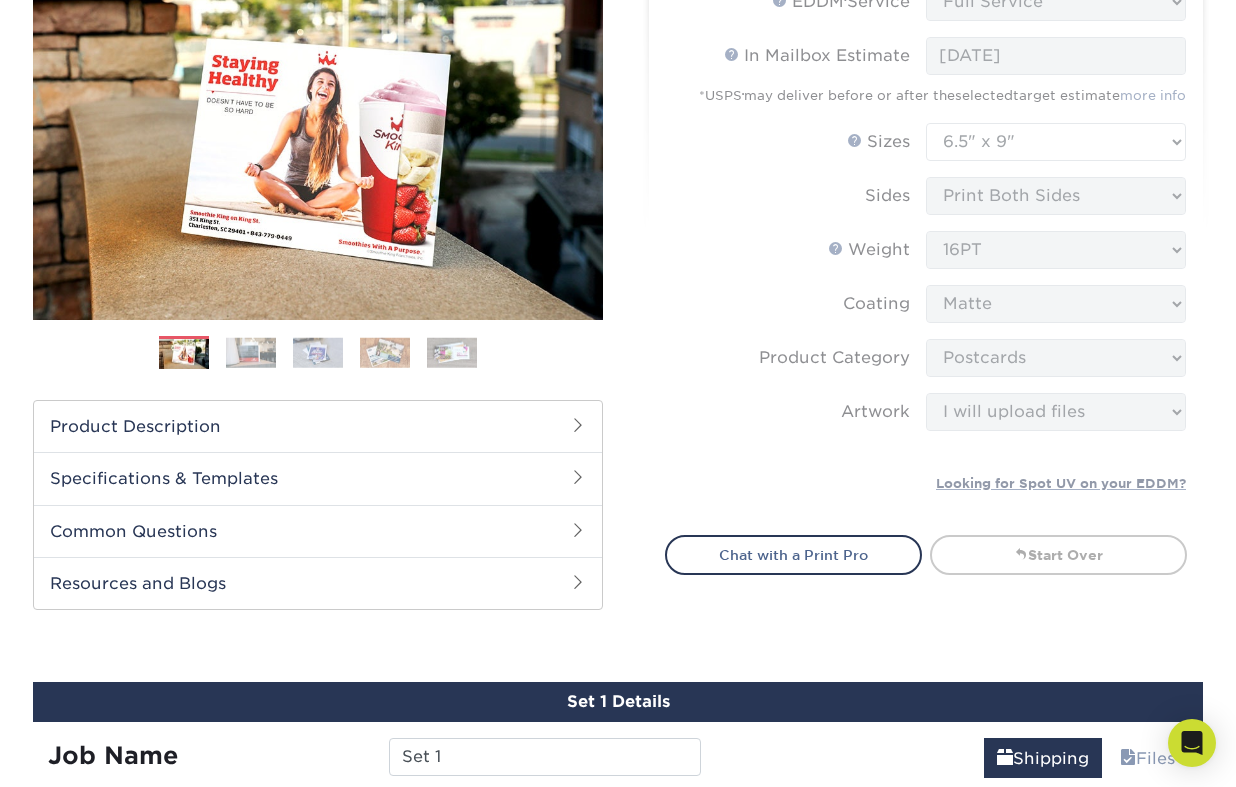 click on "EDDM Service Help EDDM ®  Service
Please Select
Full Service
Print Only
< Prev" at bounding box center (926, 247) 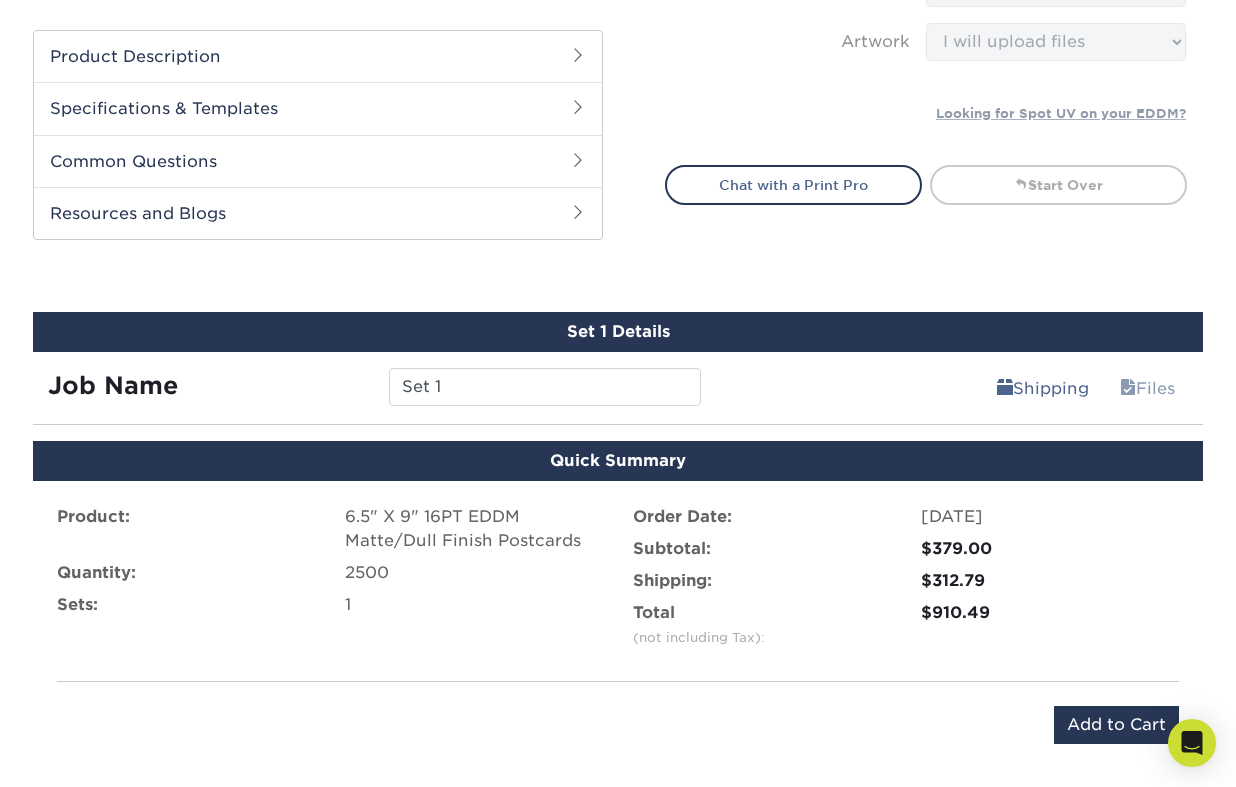 scroll, scrollTop: 656, scrollLeft: 0, axis: vertical 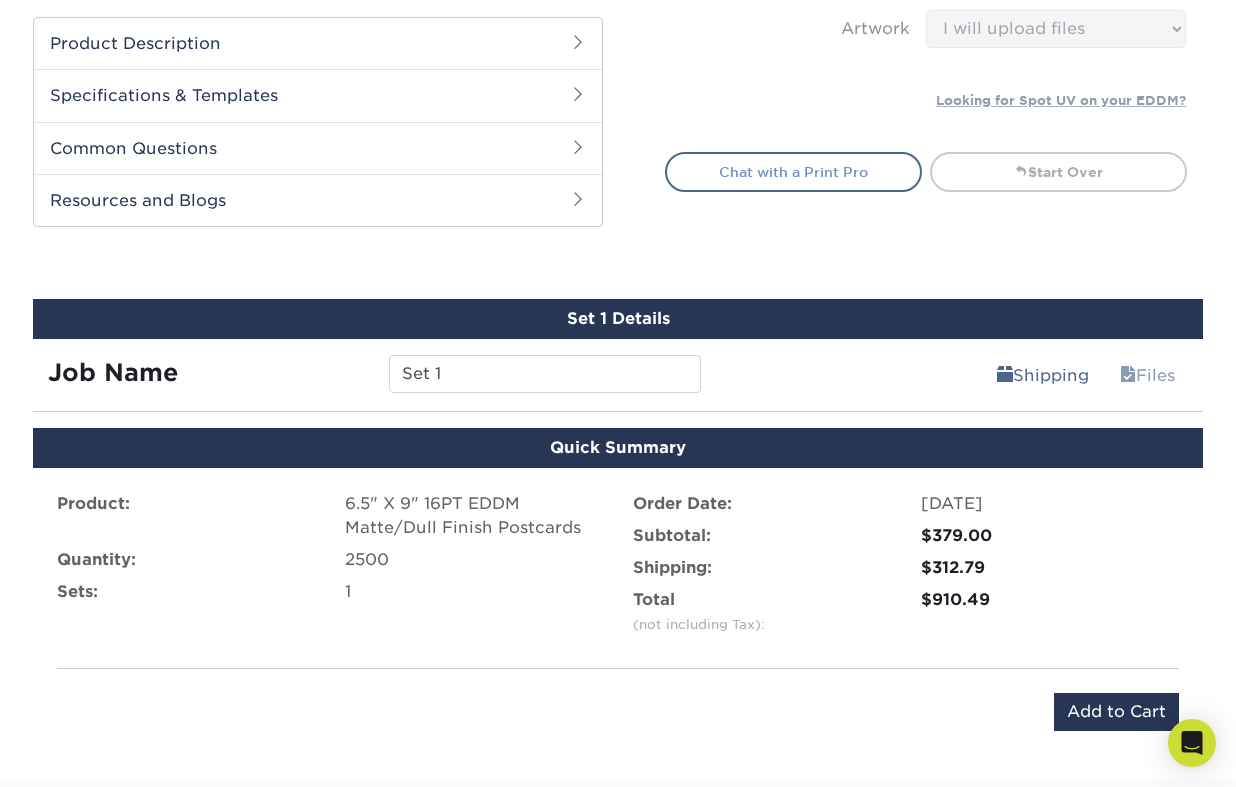 click on "Chat with a Print Pro" at bounding box center [793, 172] 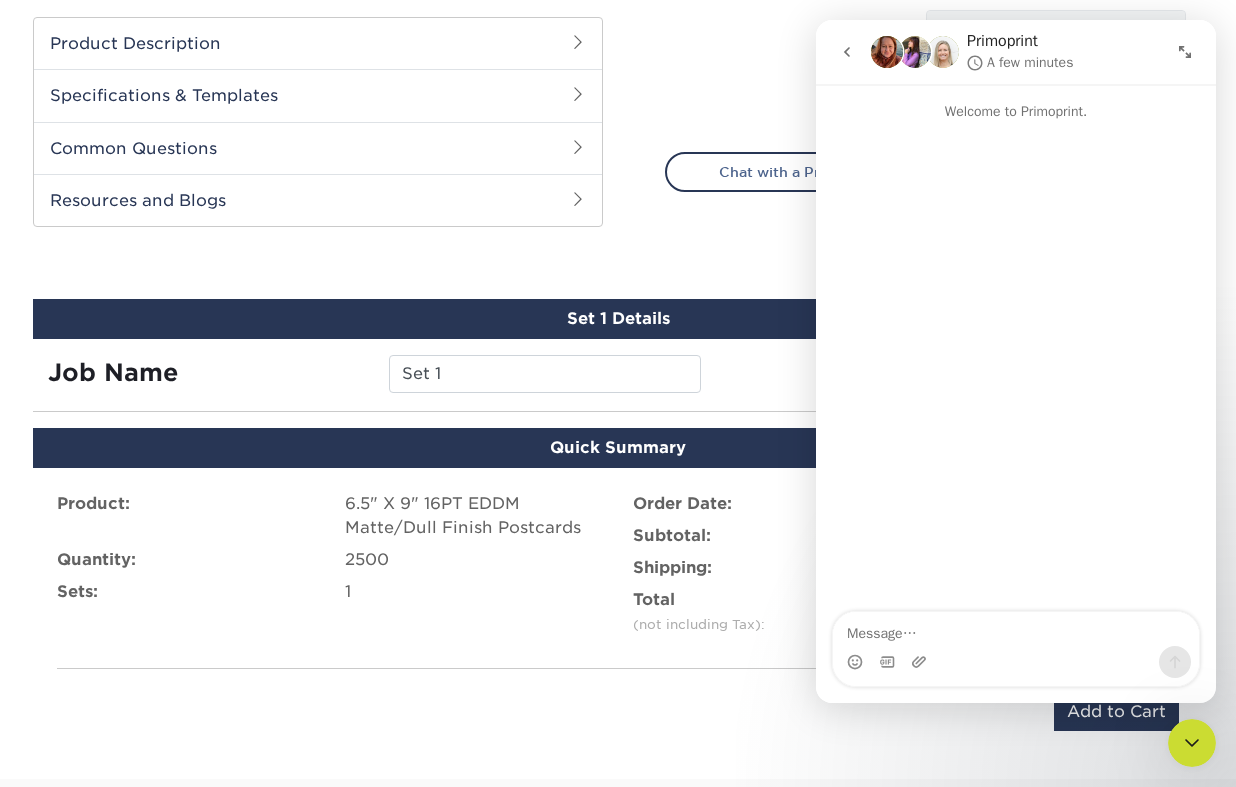 scroll, scrollTop: 0, scrollLeft: 0, axis: both 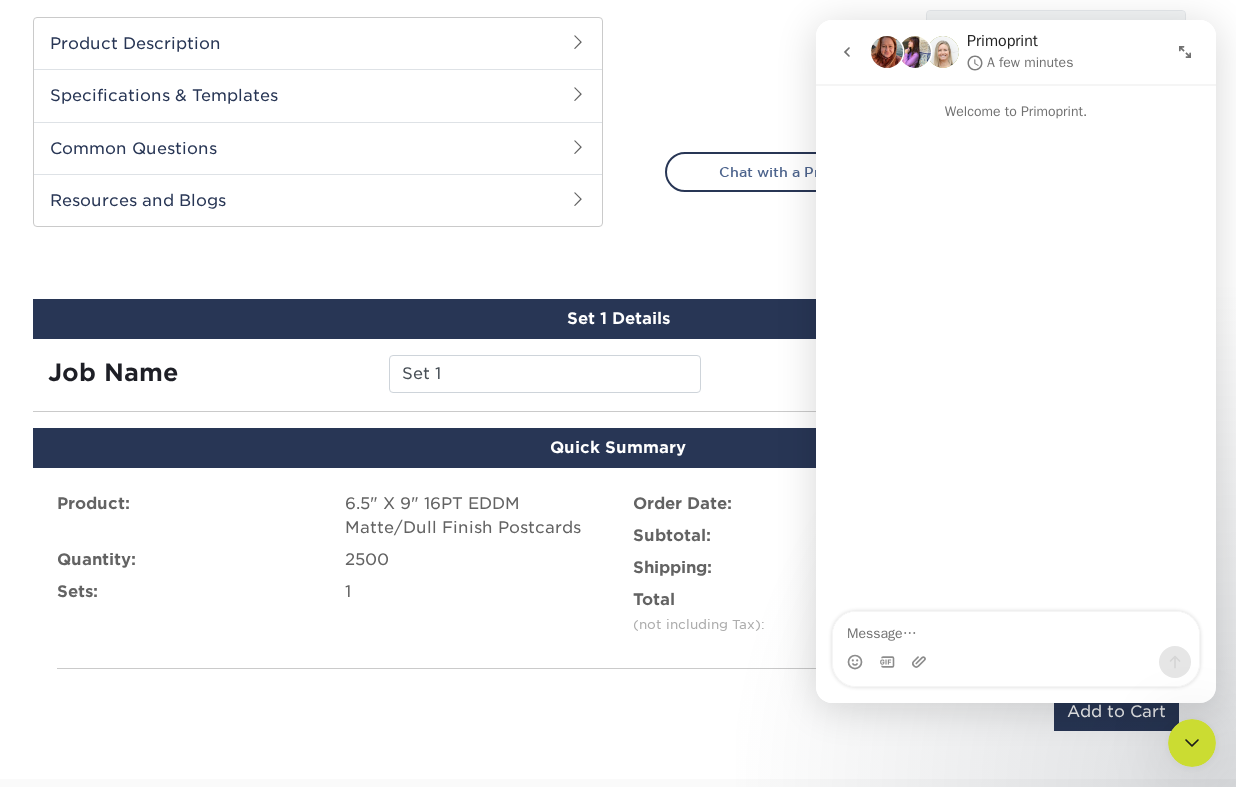 click 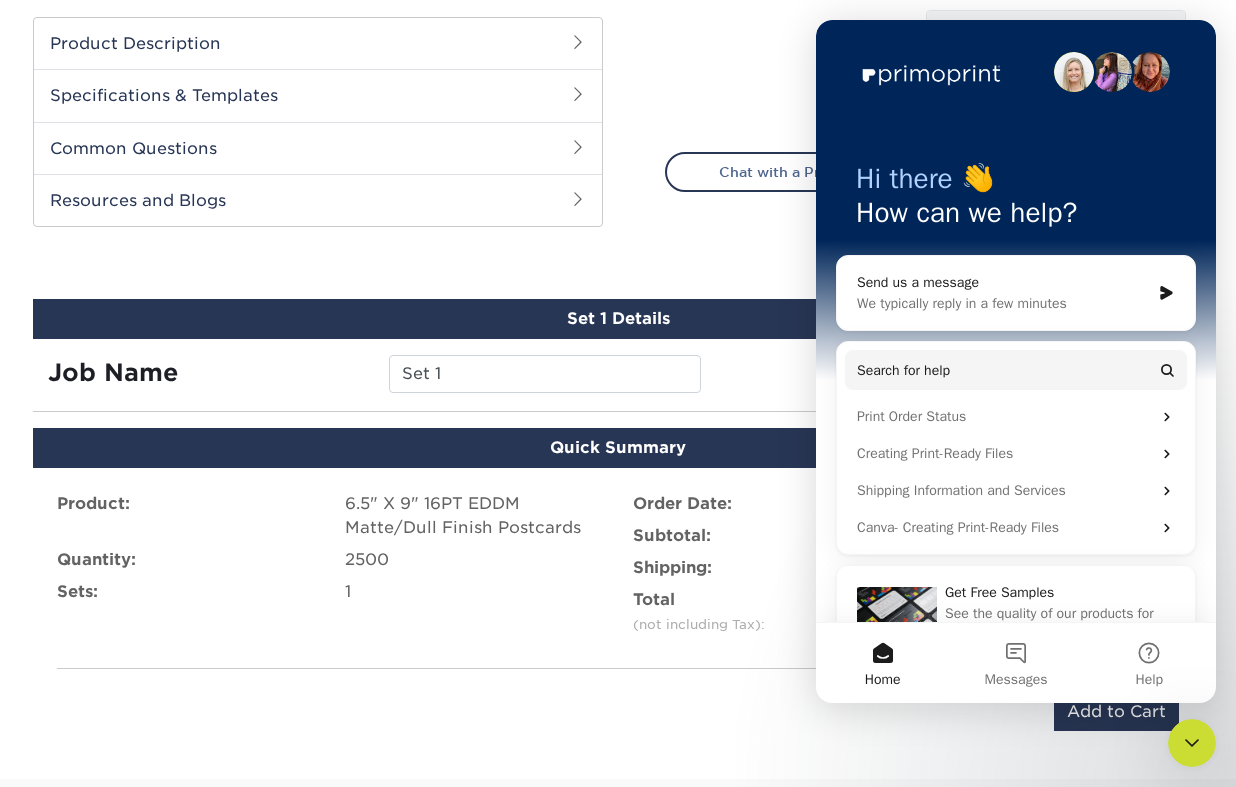 click on "EDDM Service Help EDDM ®  Service
Please Select
Full Service
Print Only
< Prev" at bounding box center (926, -136) 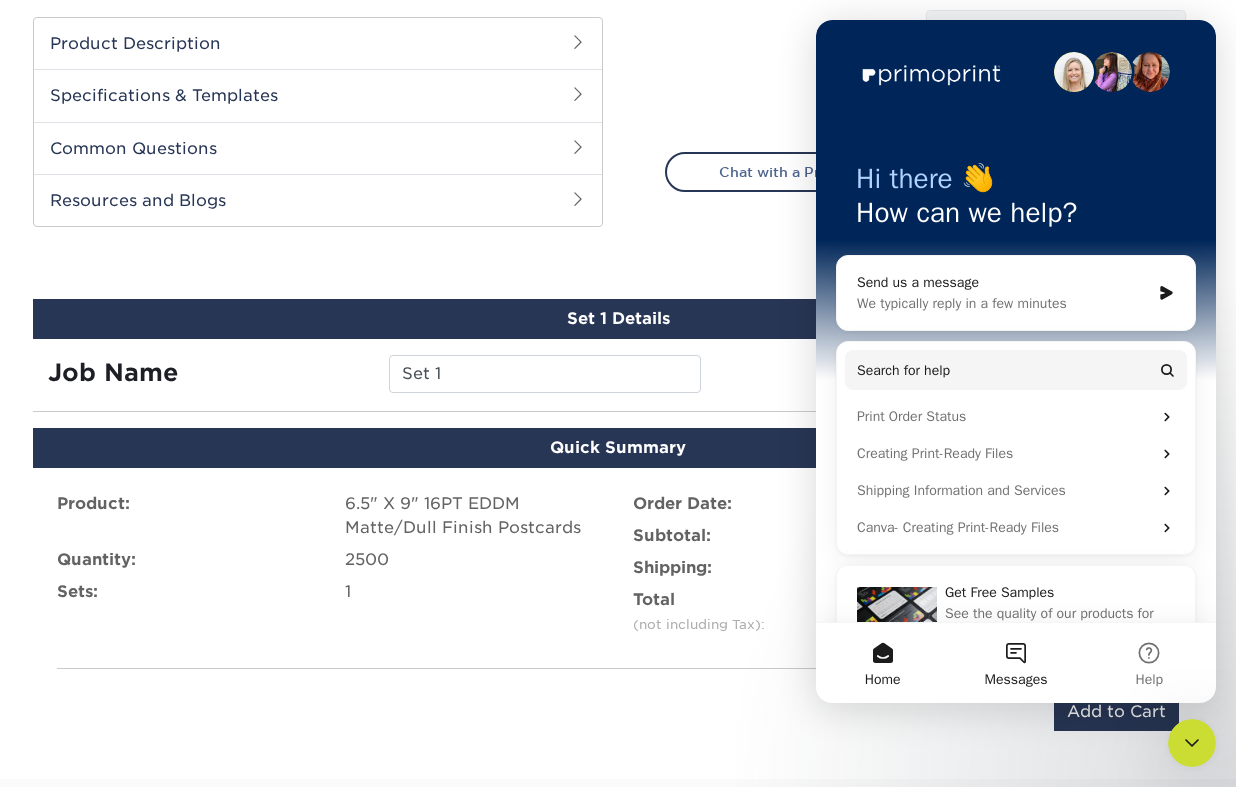 click on "Messages" at bounding box center [1015, 663] 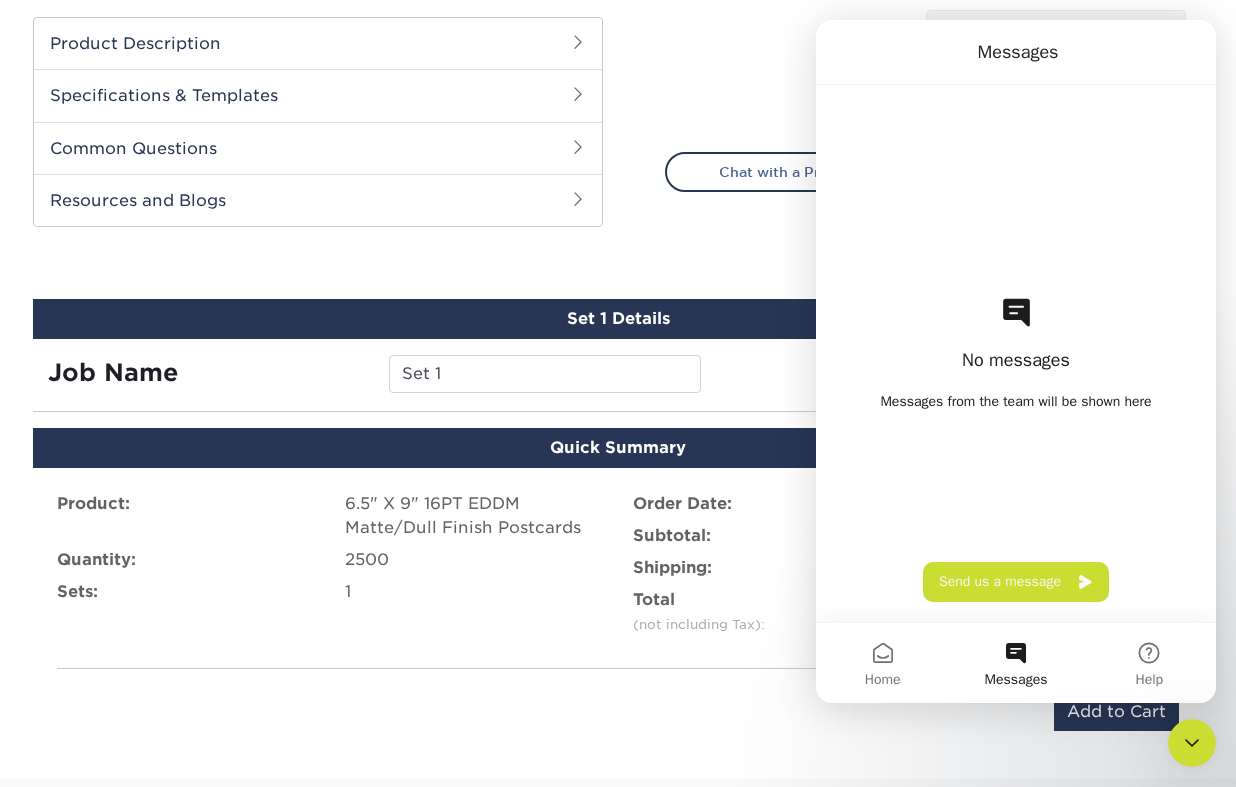 click on "Messages" at bounding box center (1016, 52) 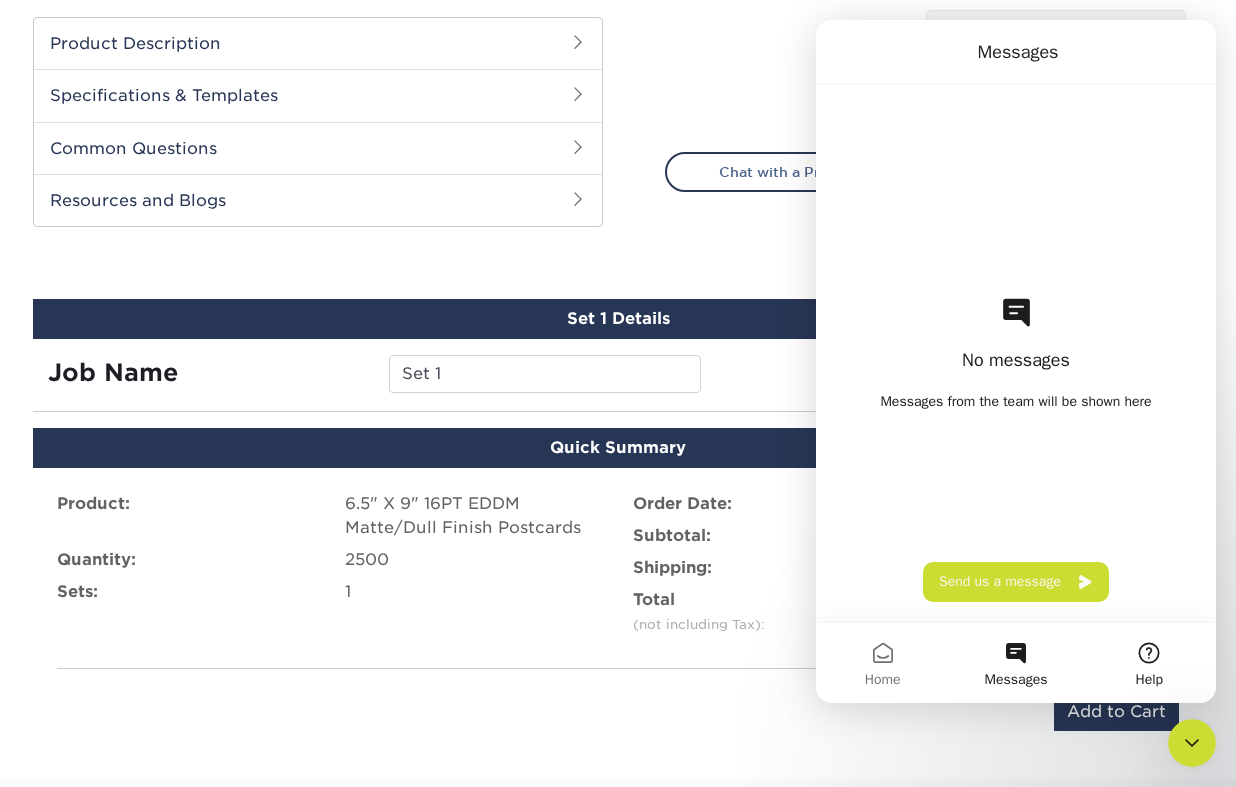 click on "Help" at bounding box center (1149, 663) 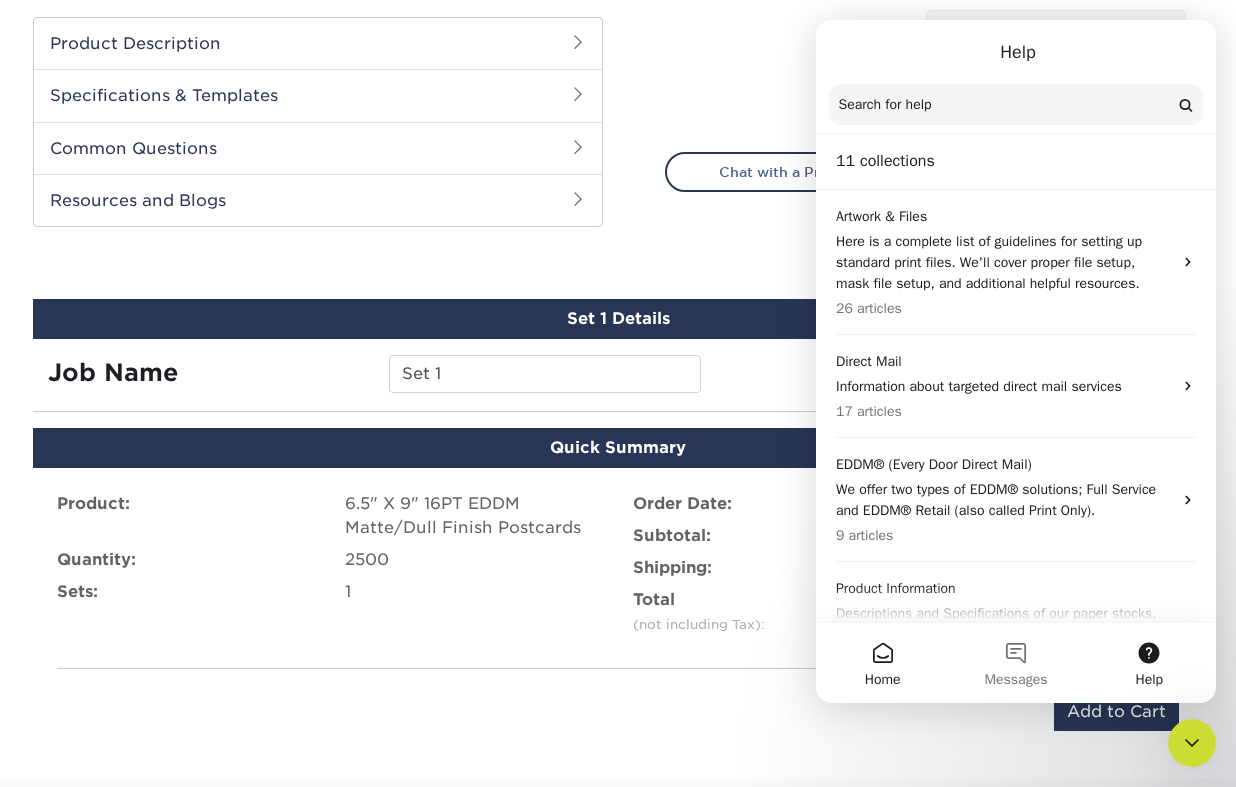 click on "Home" at bounding box center (882, 663) 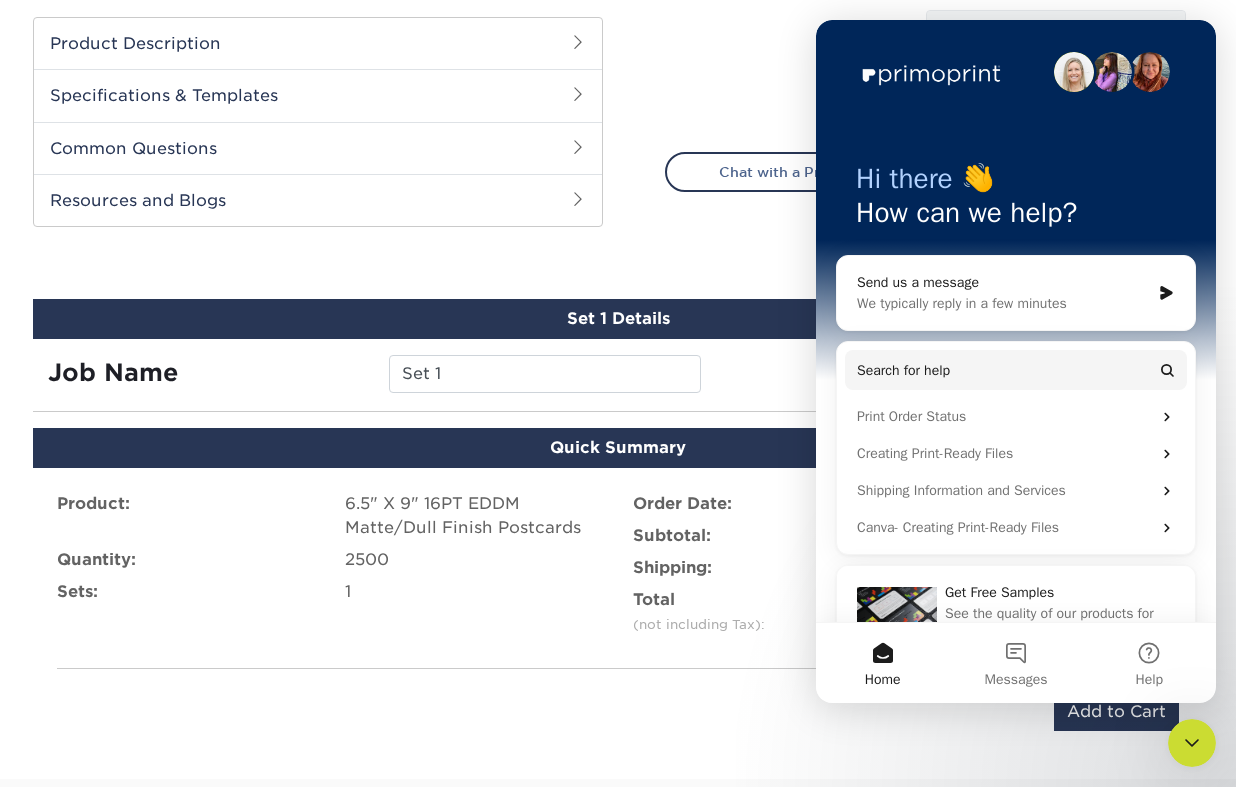 click on "Home" at bounding box center (882, 663) 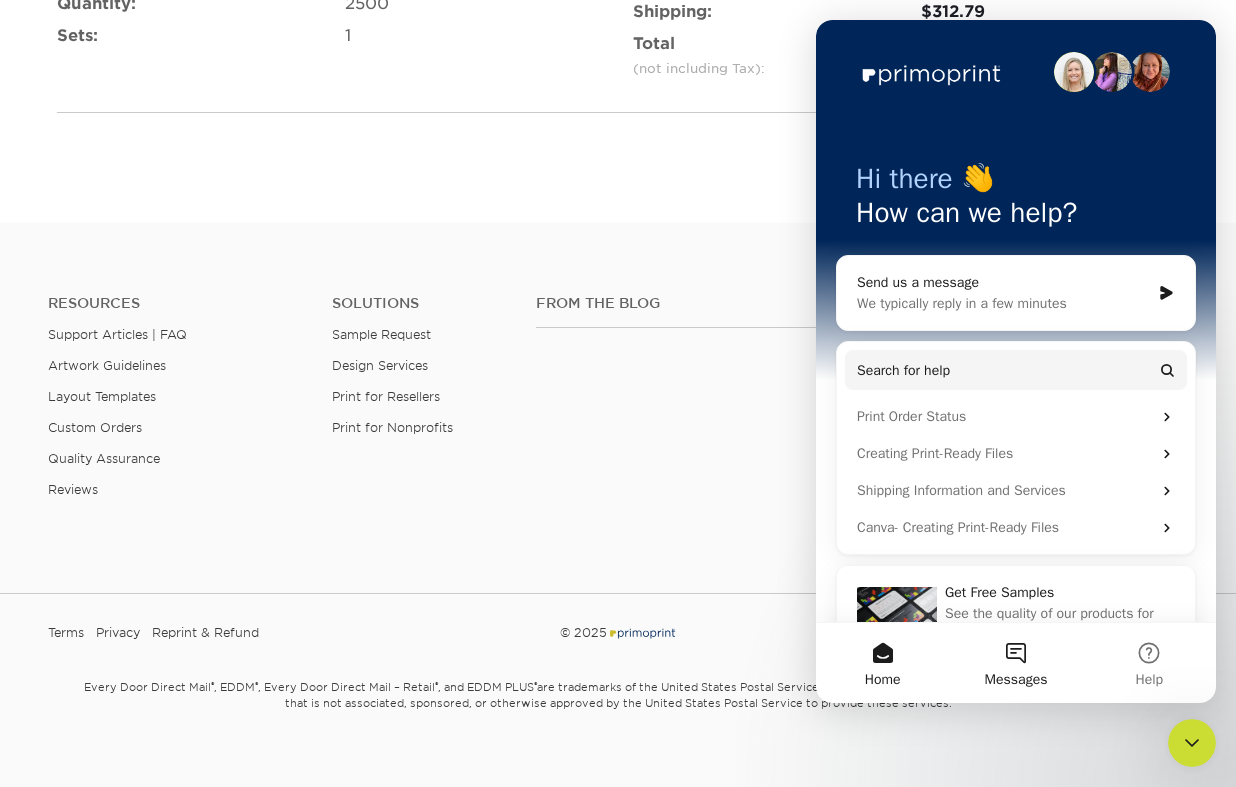 scroll, scrollTop: 1232, scrollLeft: 0, axis: vertical 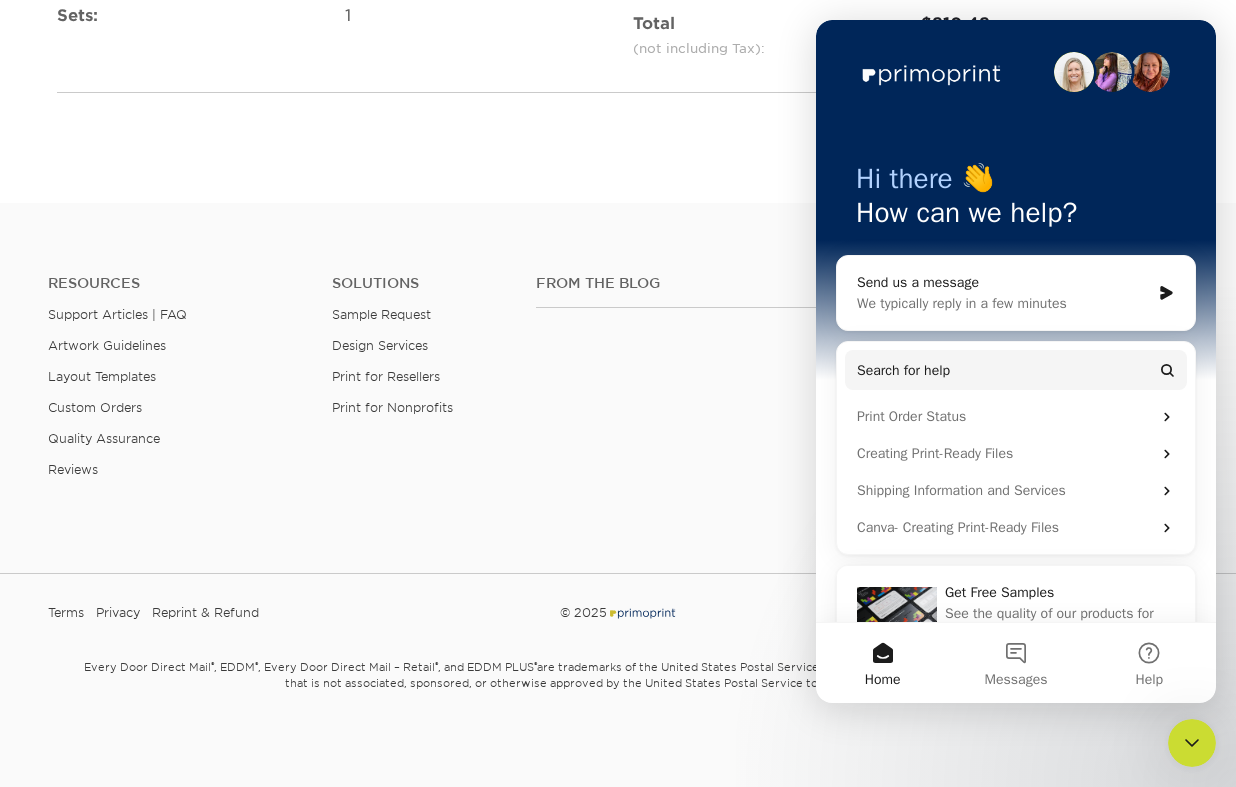 click 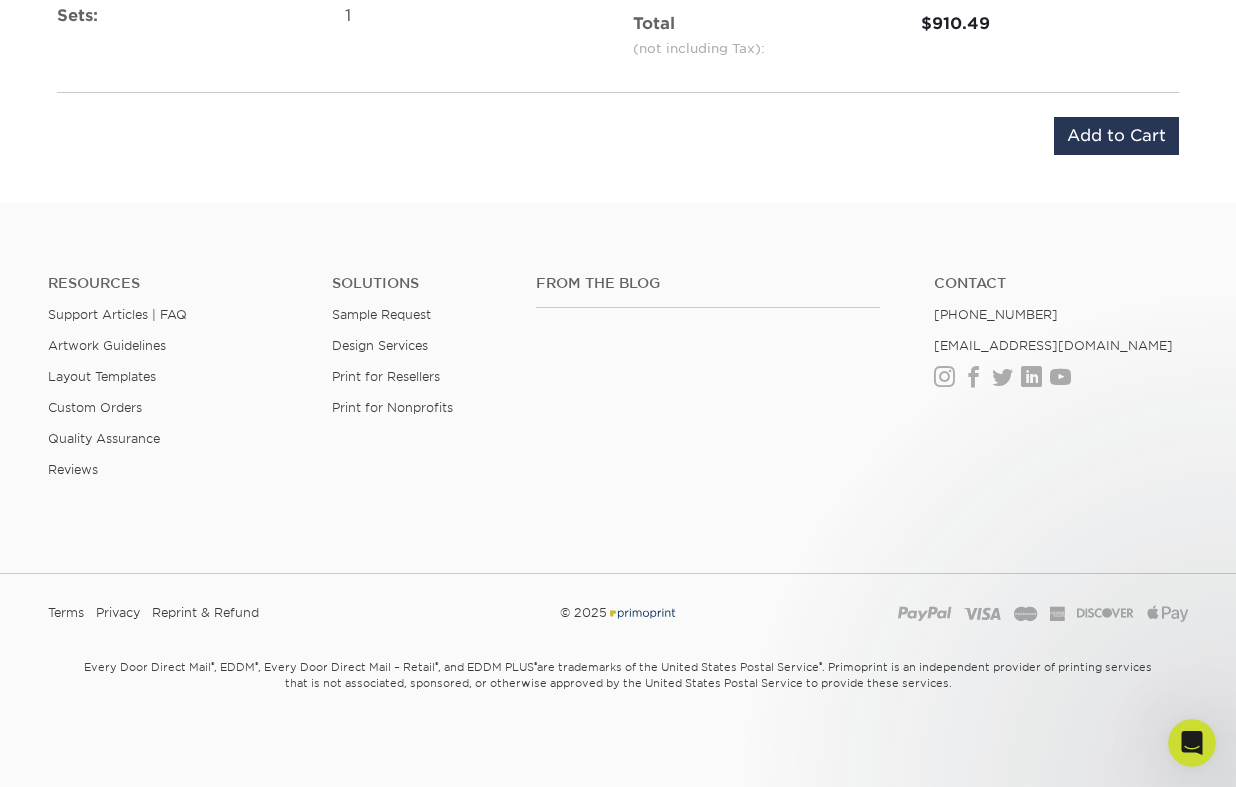 scroll, scrollTop: 0, scrollLeft: 0, axis: both 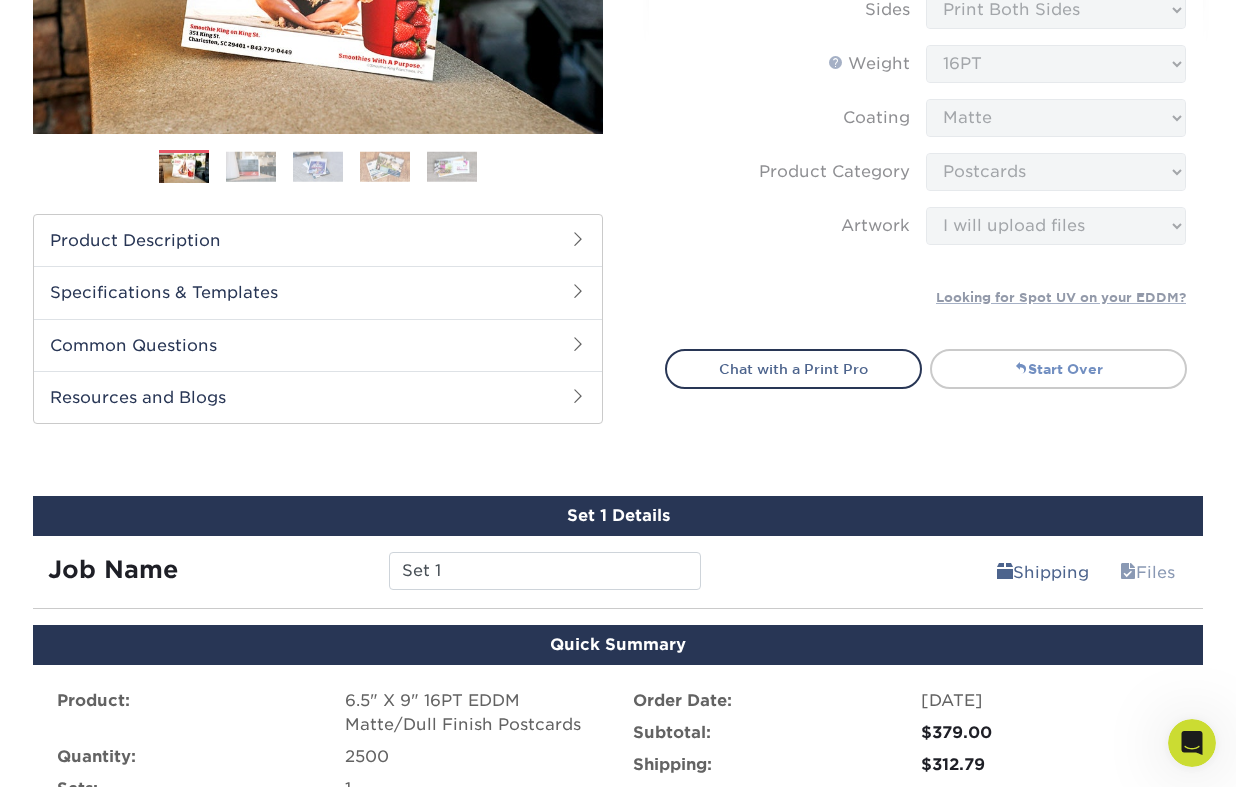 click at bounding box center (1021, 368) 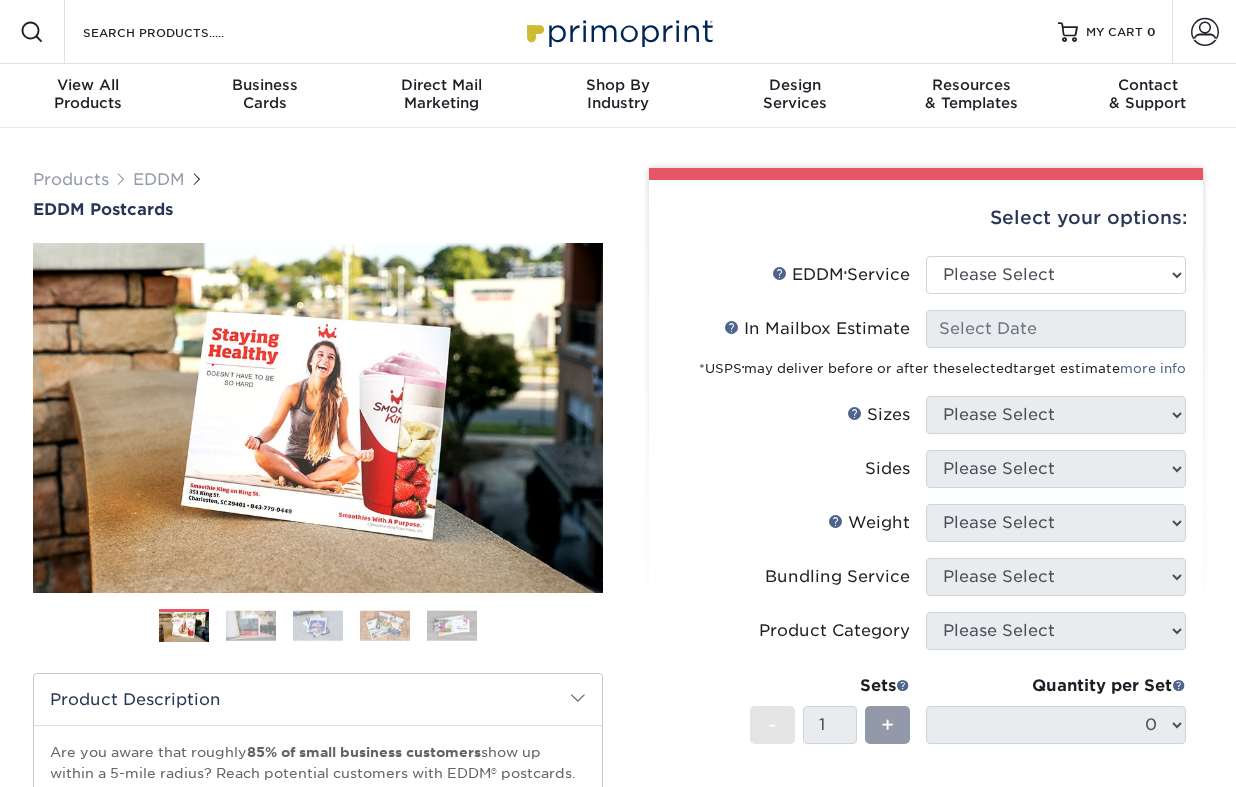 scroll, scrollTop: 0, scrollLeft: 0, axis: both 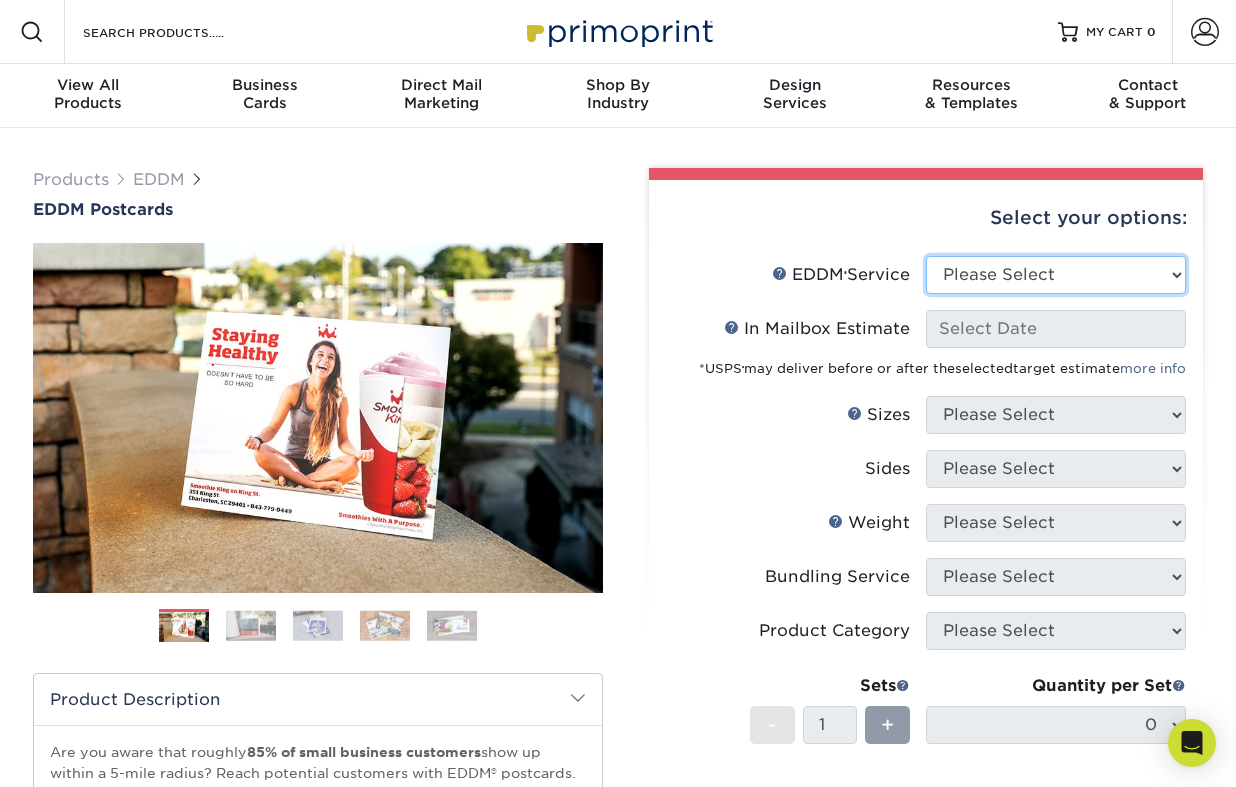 click on "Please Select
Full Service
Print Only" at bounding box center [1056, 275] 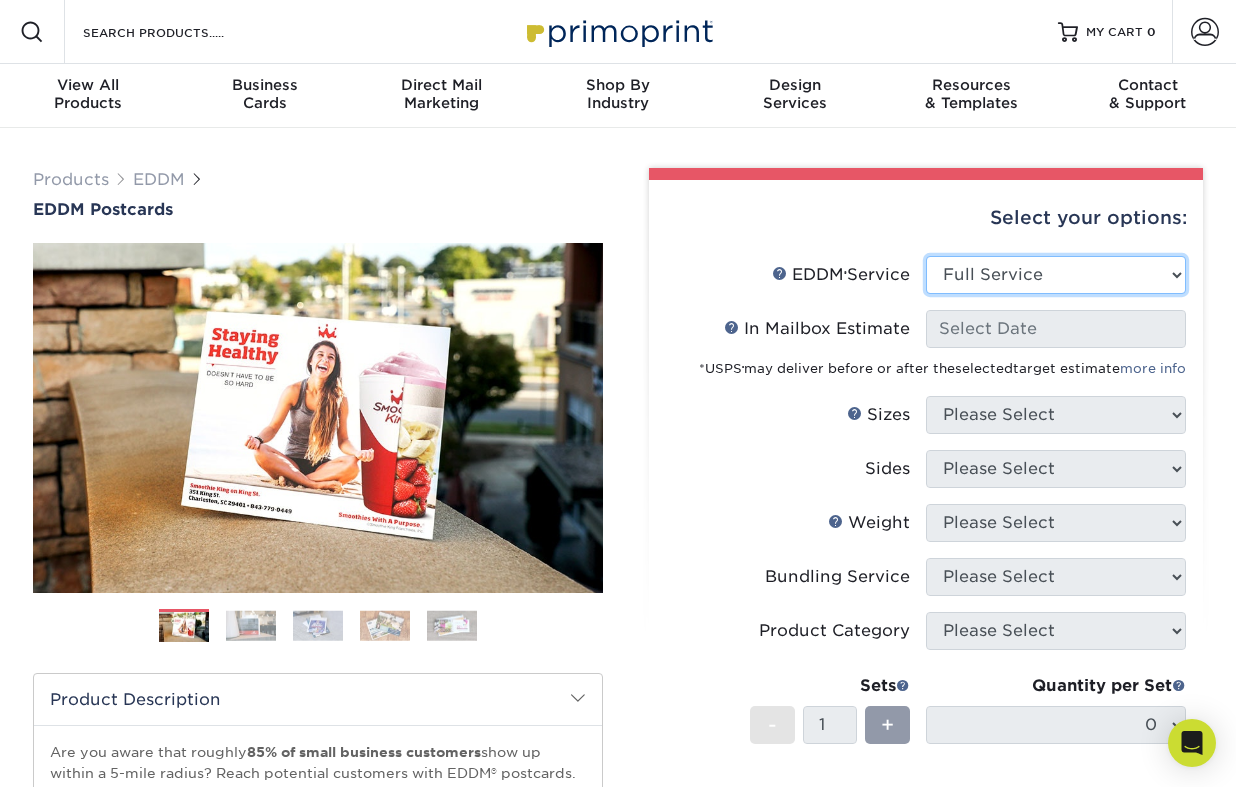 select on "-1" 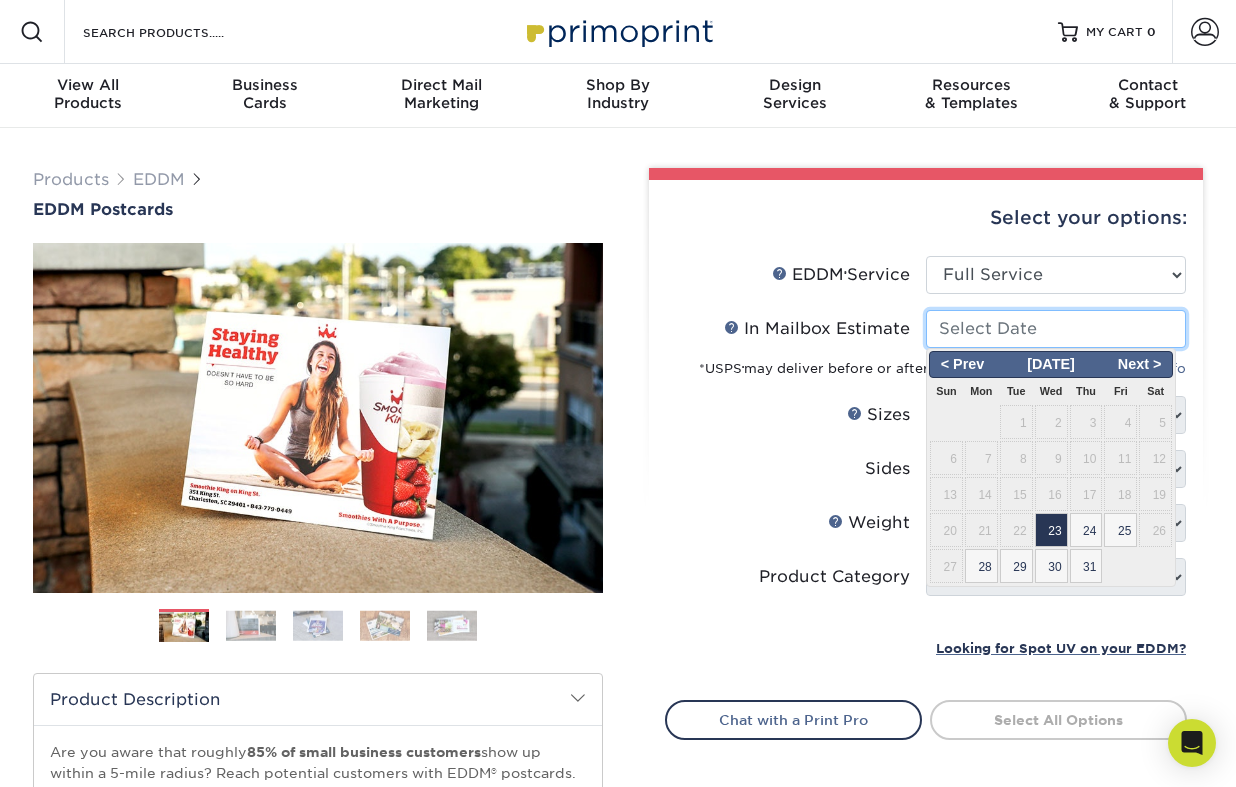 click on "In Mailbox Estimate Help In Mailbox Estimate" at bounding box center (1056, 329) 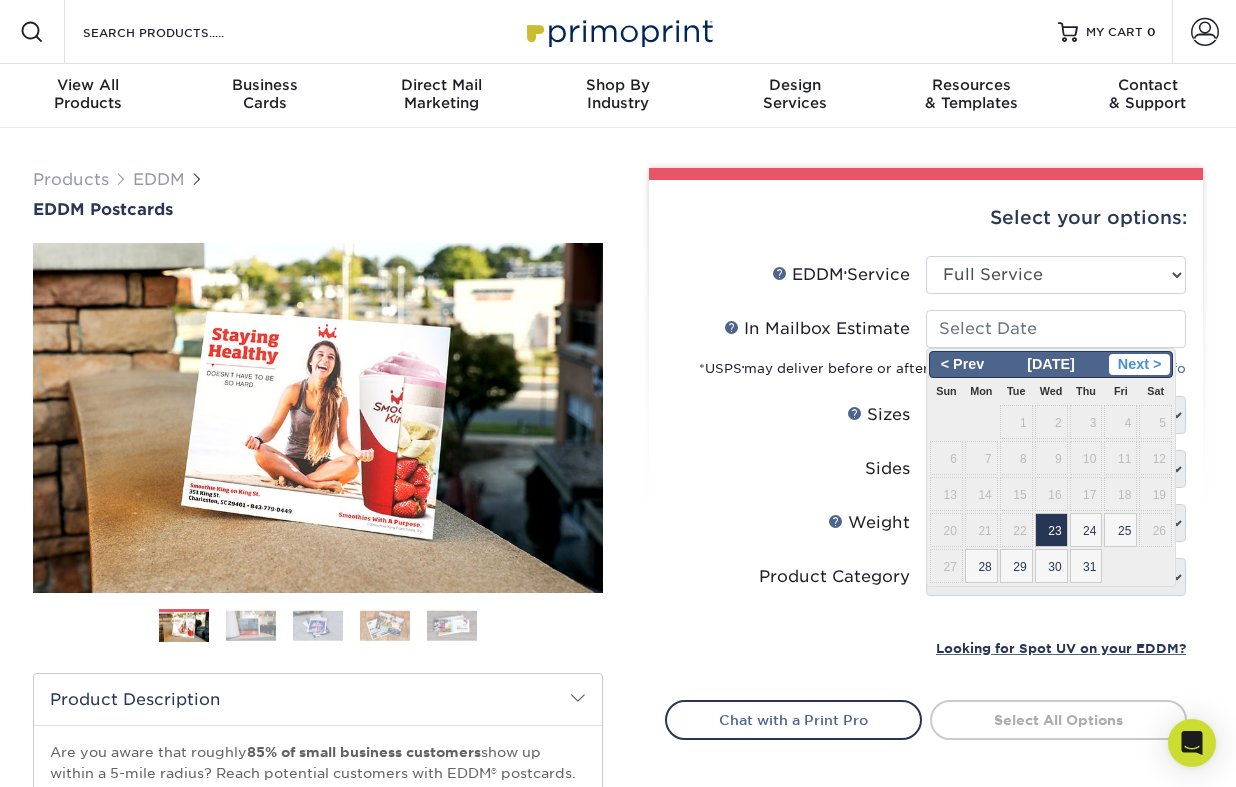 click on "Next >" at bounding box center (1139, 365) 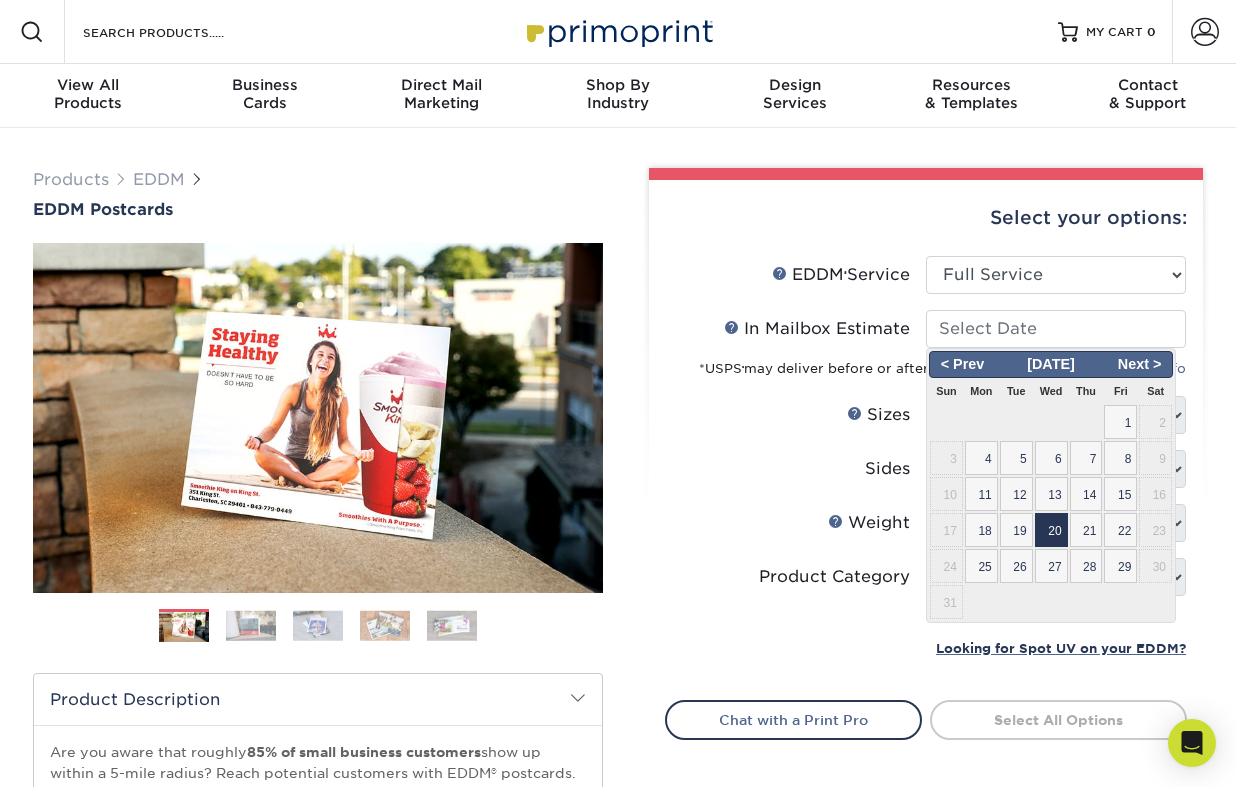 click on "20" at bounding box center [1051, 530] 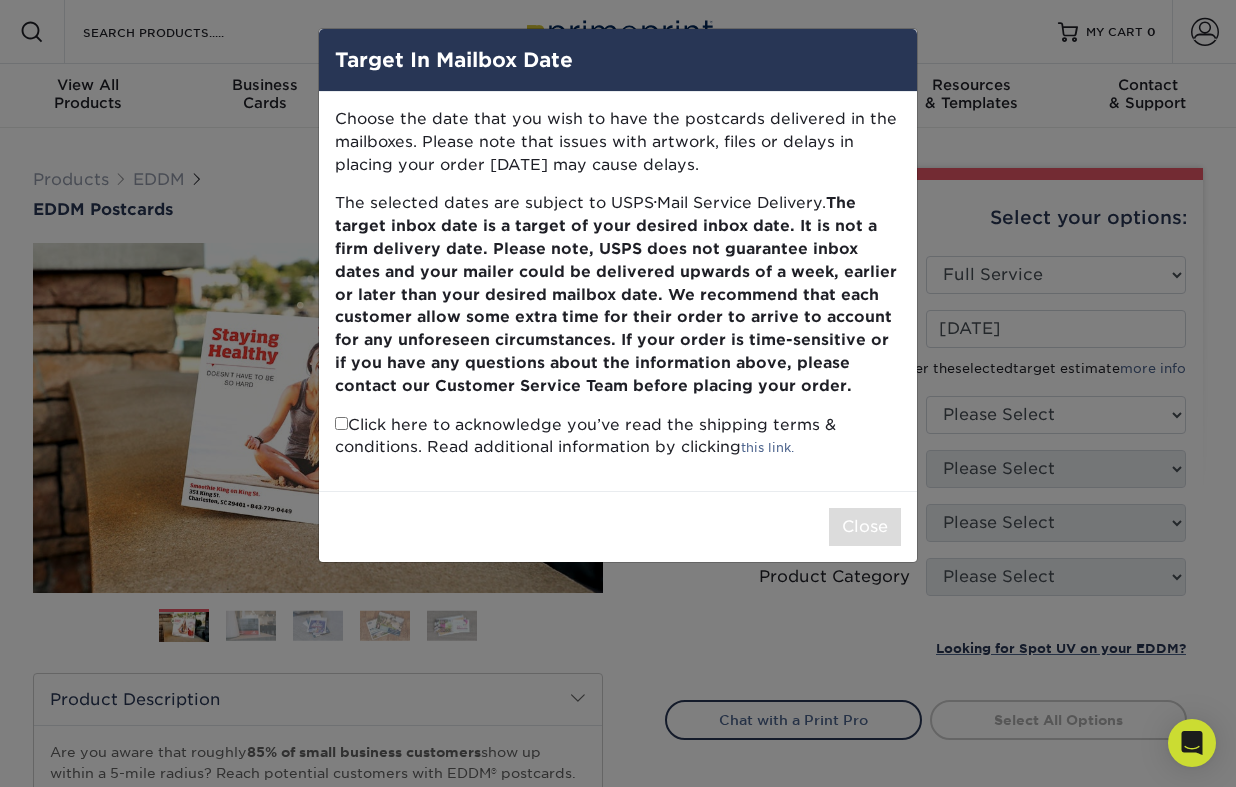 click at bounding box center [341, 423] 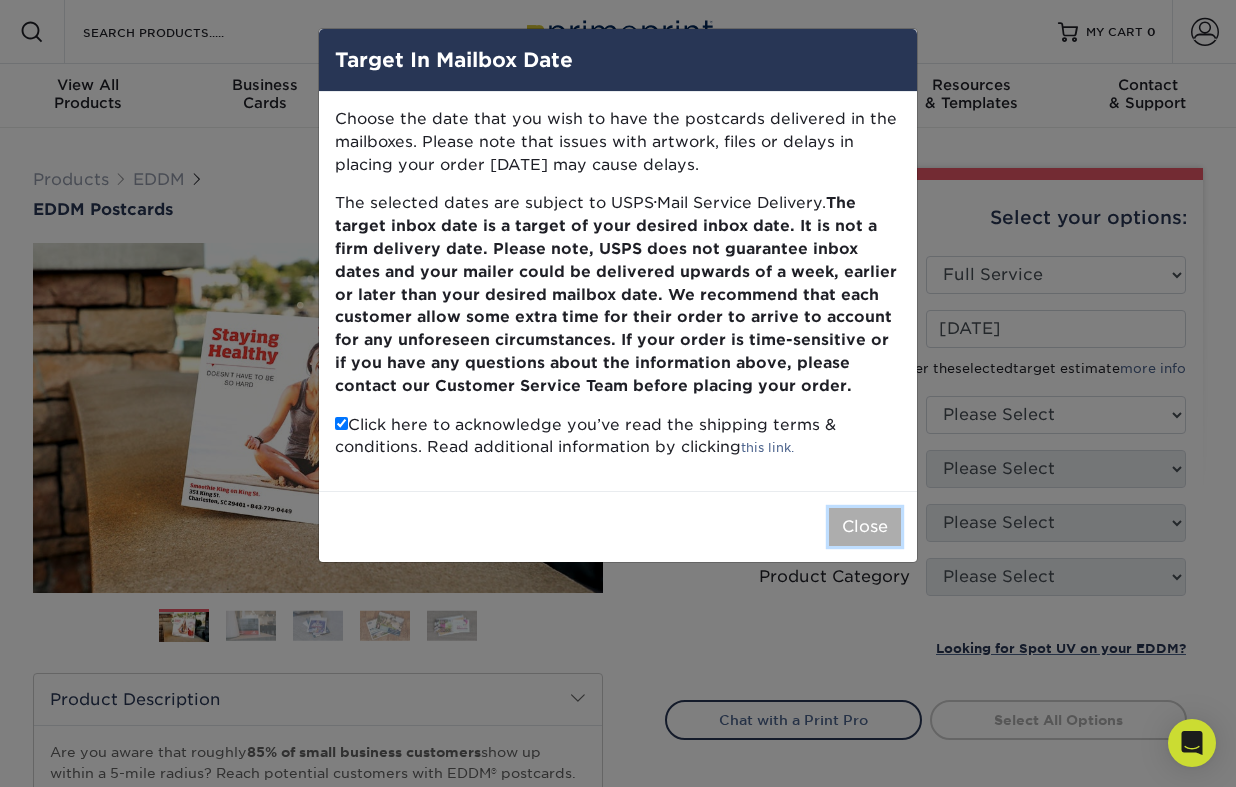 click on "Close" at bounding box center [865, 527] 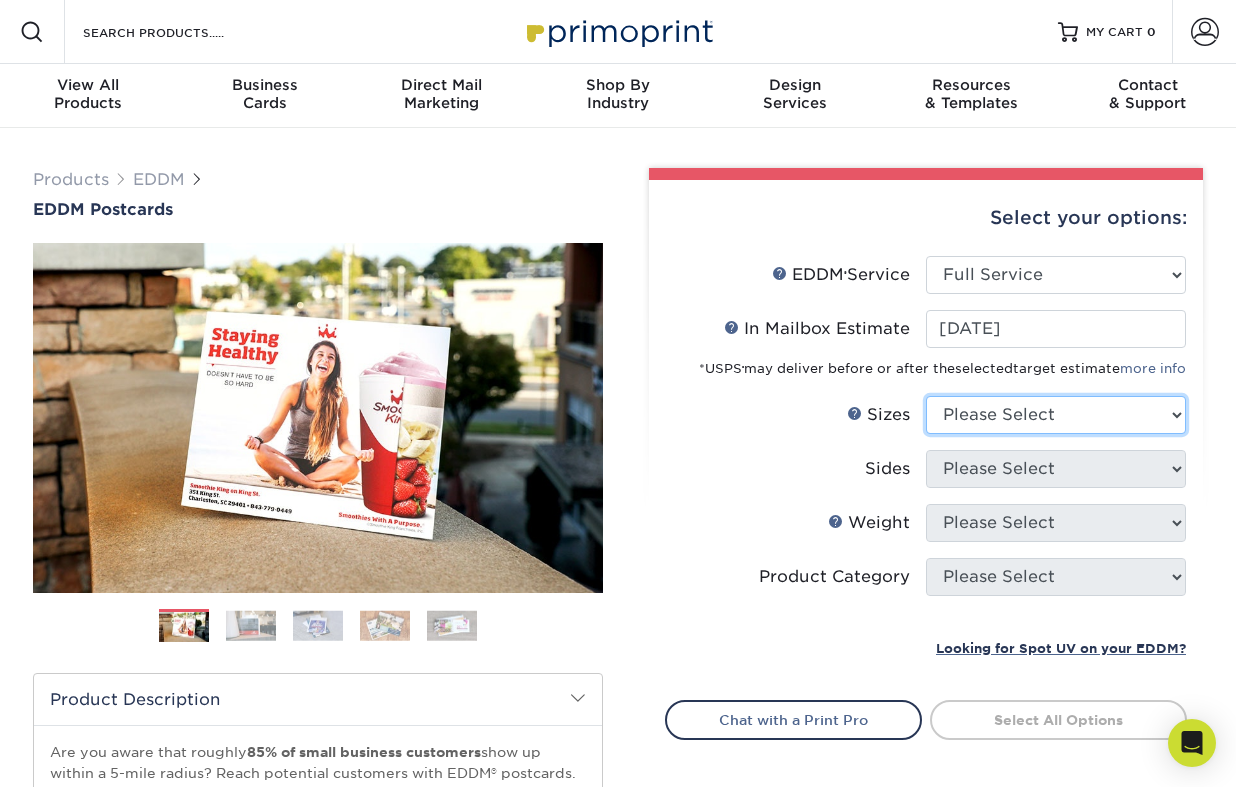 click on "Please Select
4.5" x 12"
6" x 12"
6.5" x 8"
6.5" x 9"
6.5" x 12"
7" x 8.5"
8" x 10"
8.5" x 11"
8.5" x 14"" at bounding box center [1056, 415] 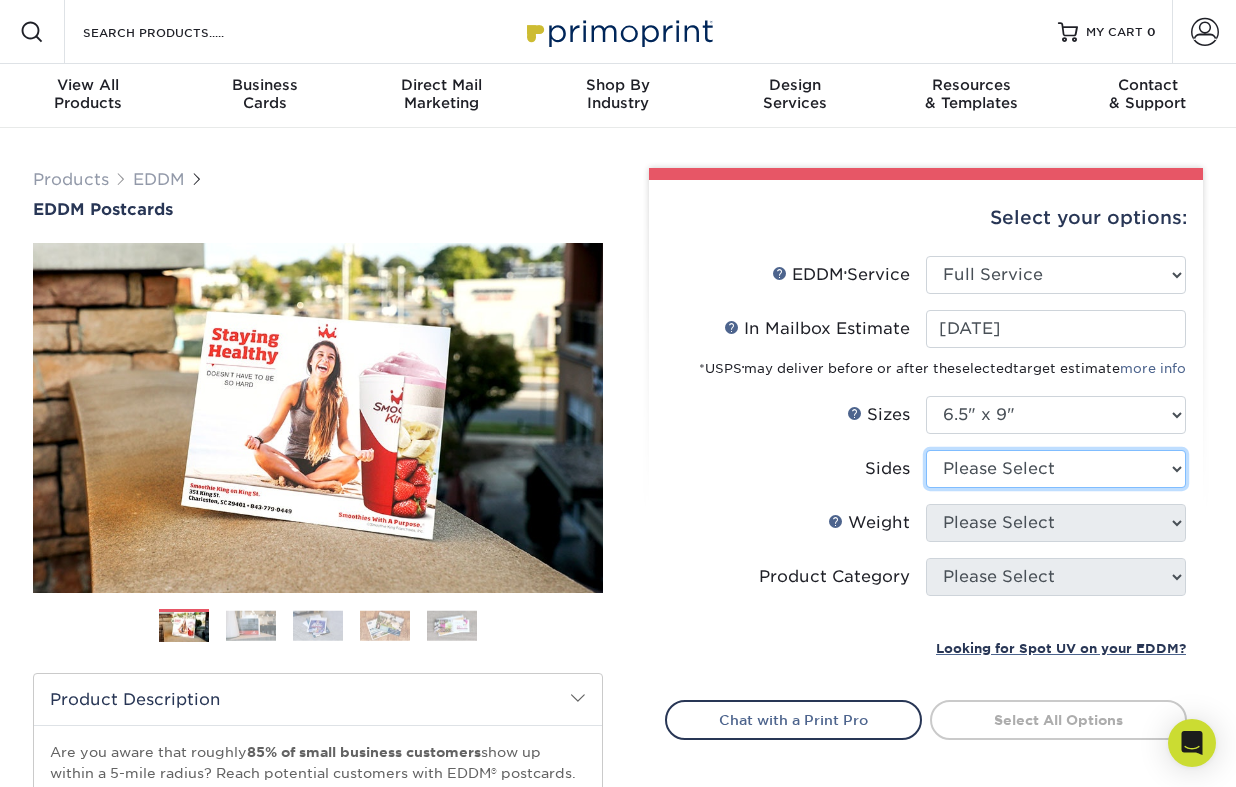 click on "Please Select Print Both Sides Print Front Only" at bounding box center [1056, 469] 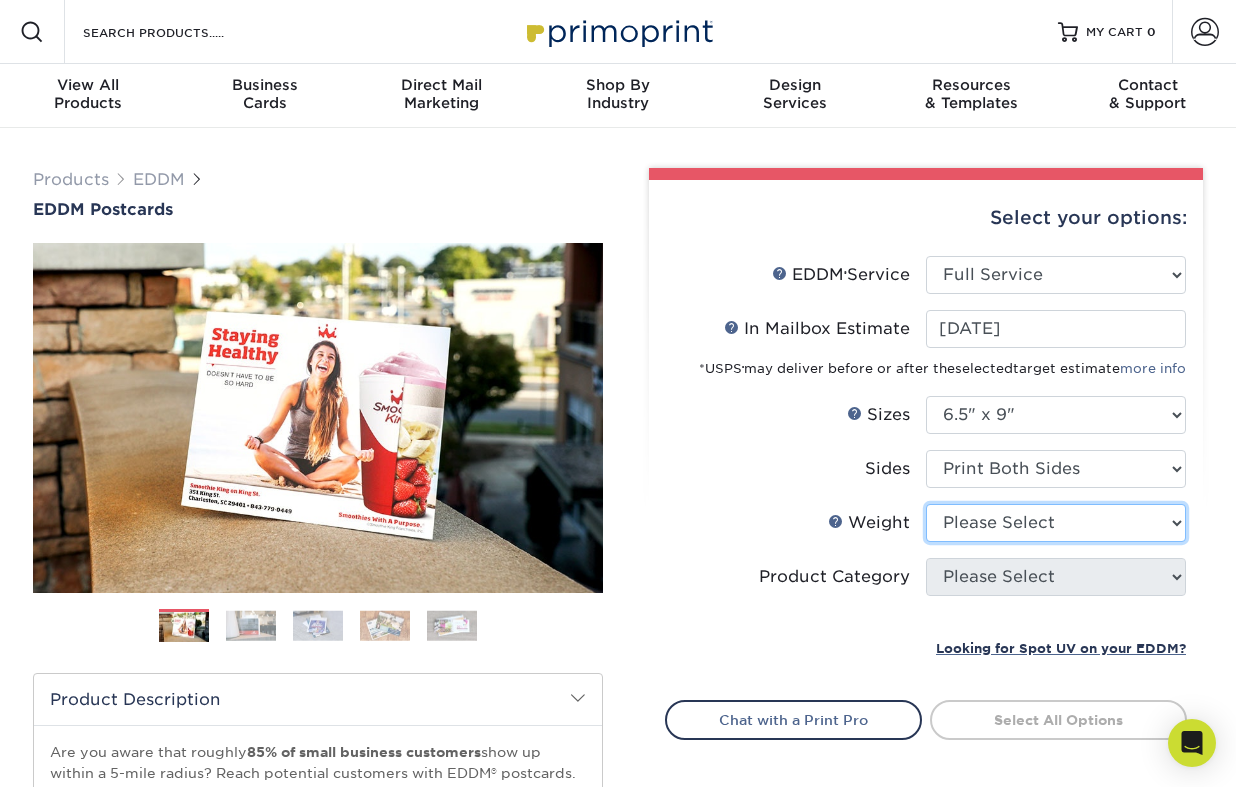 click on "Please Select 16PT 14PT" at bounding box center [1056, 523] 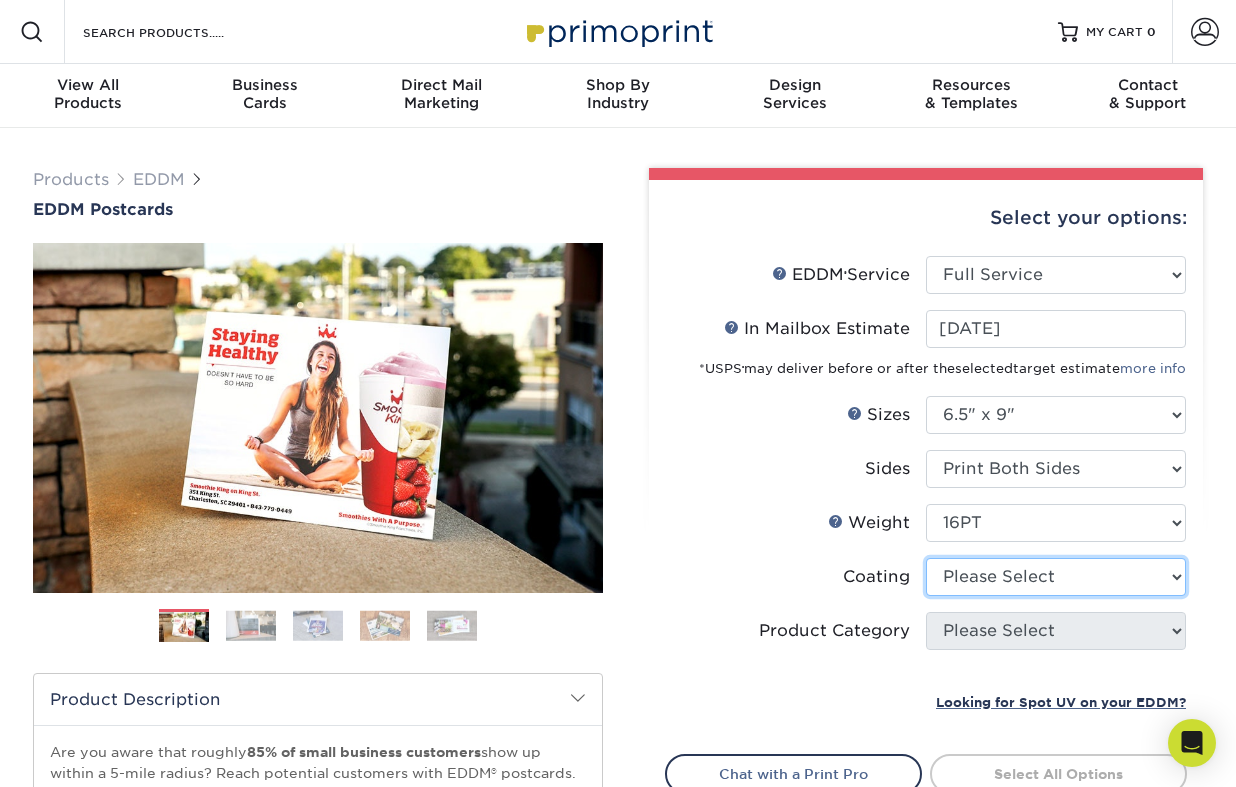 click at bounding box center (1056, 577) 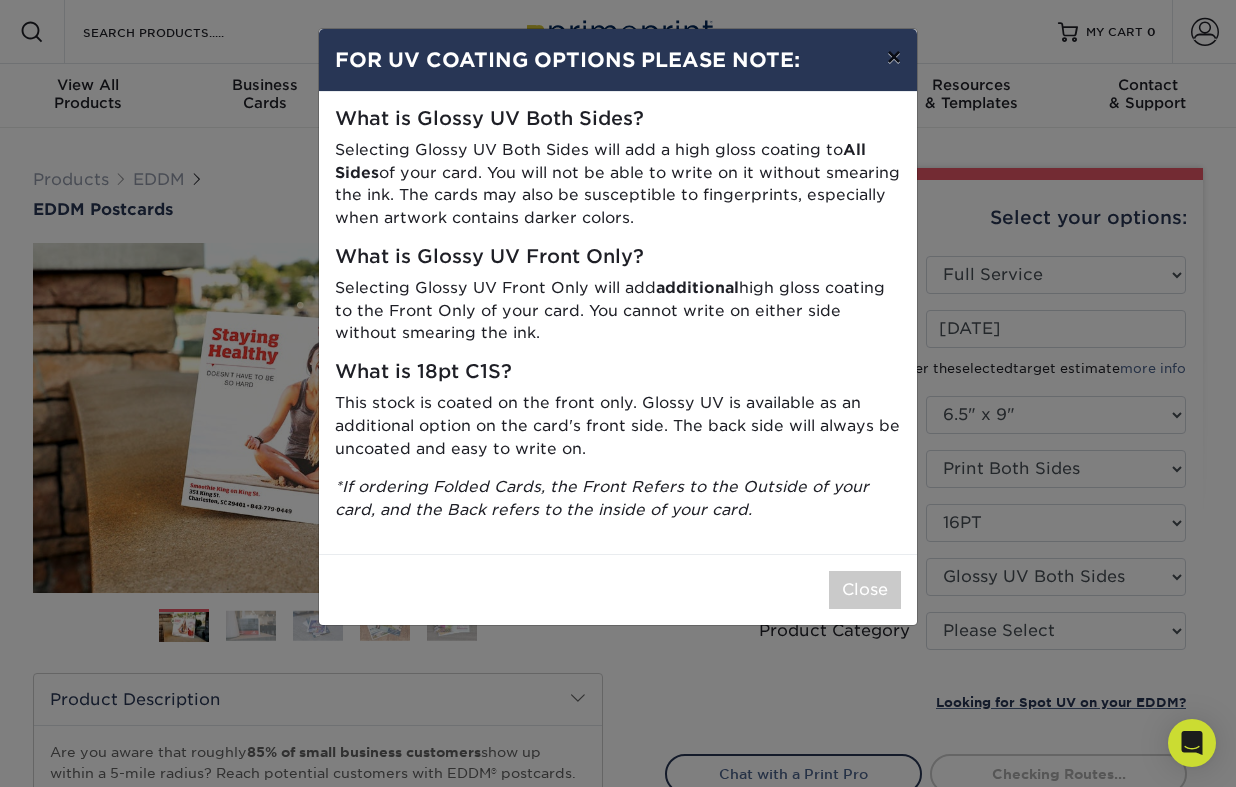 click on "×" at bounding box center [894, 57] 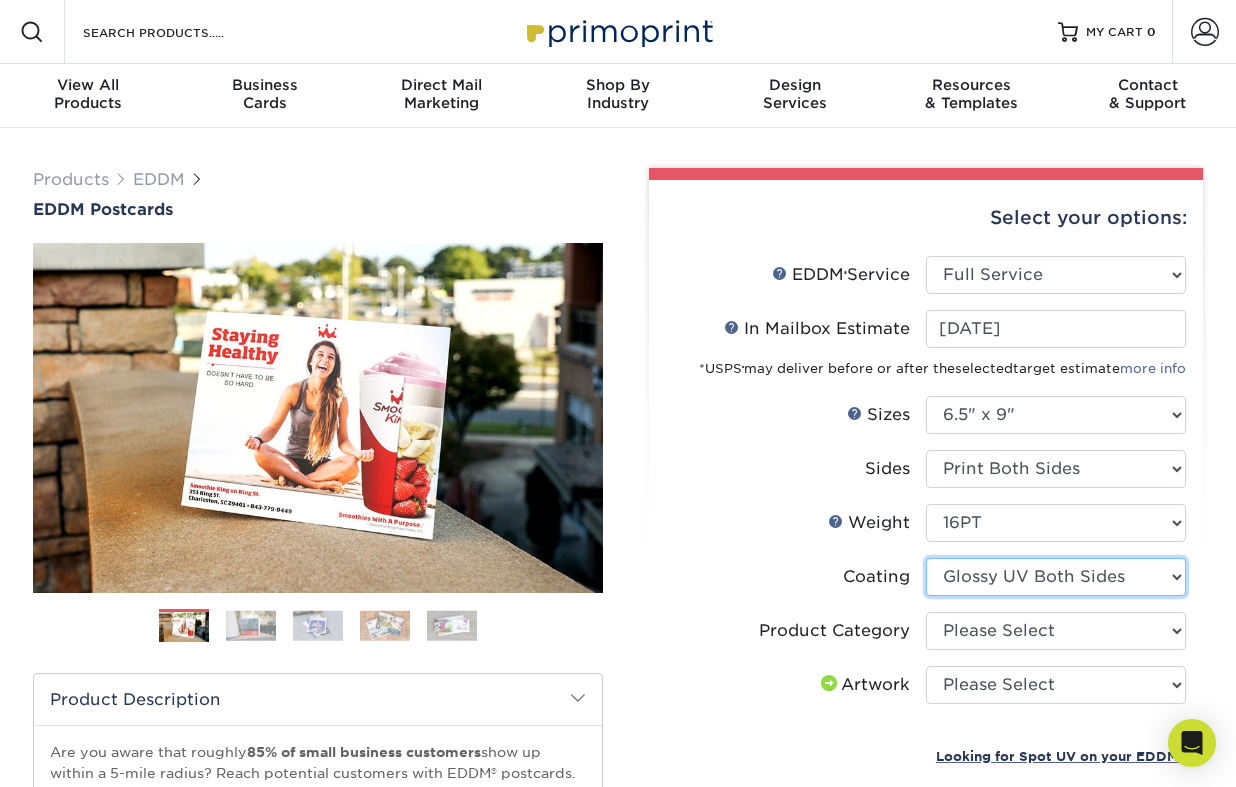 click at bounding box center (1056, 577) 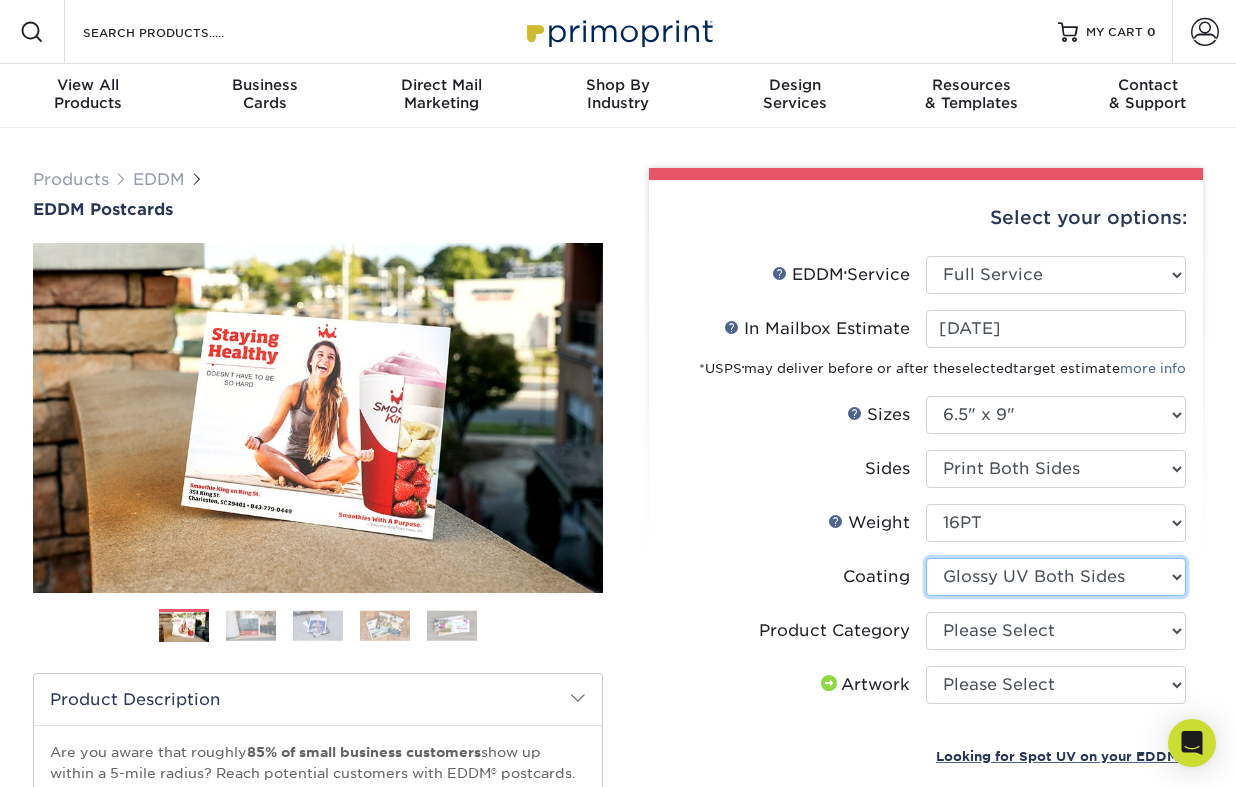 select on "1e8116af-acfc-44b1-83dc-8181aa338834" 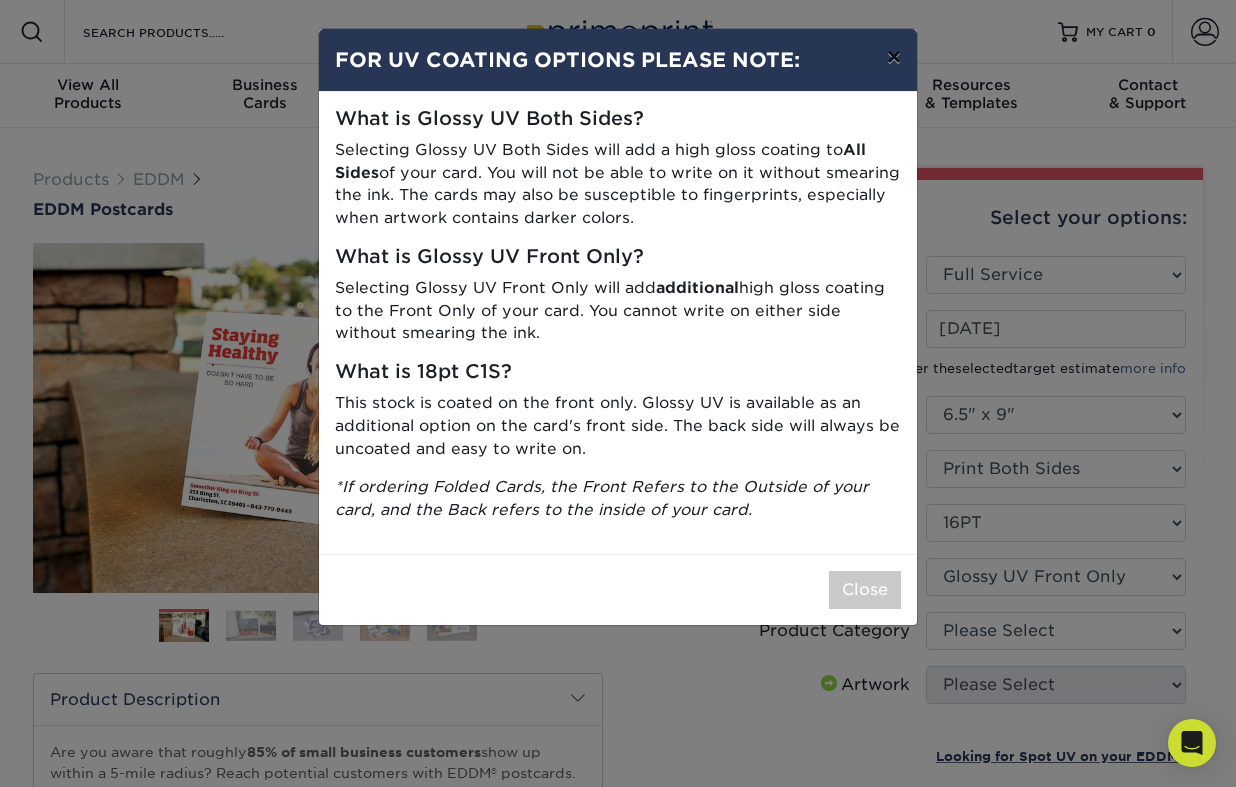 click on "×" at bounding box center [894, 57] 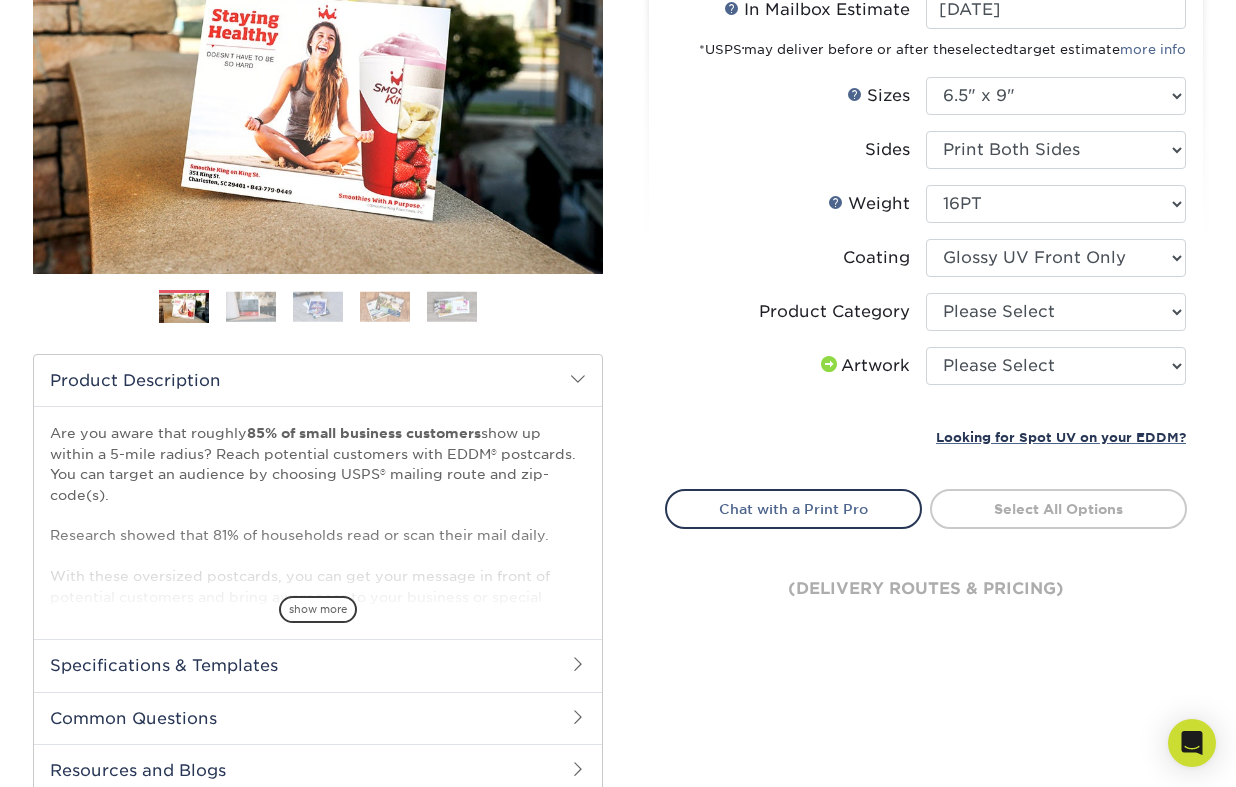 scroll, scrollTop: 320, scrollLeft: 0, axis: vertical 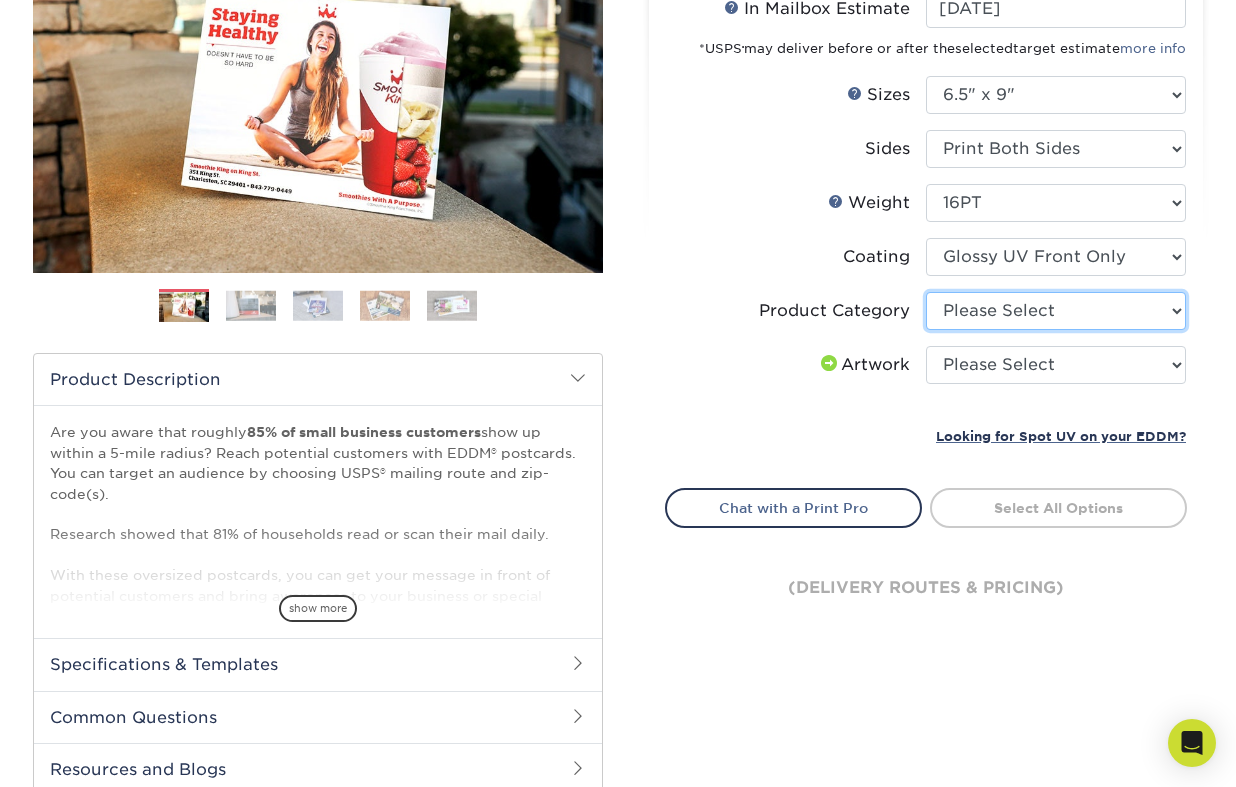 click on "Please Select Postcards" at bounding box center (1056, 311) 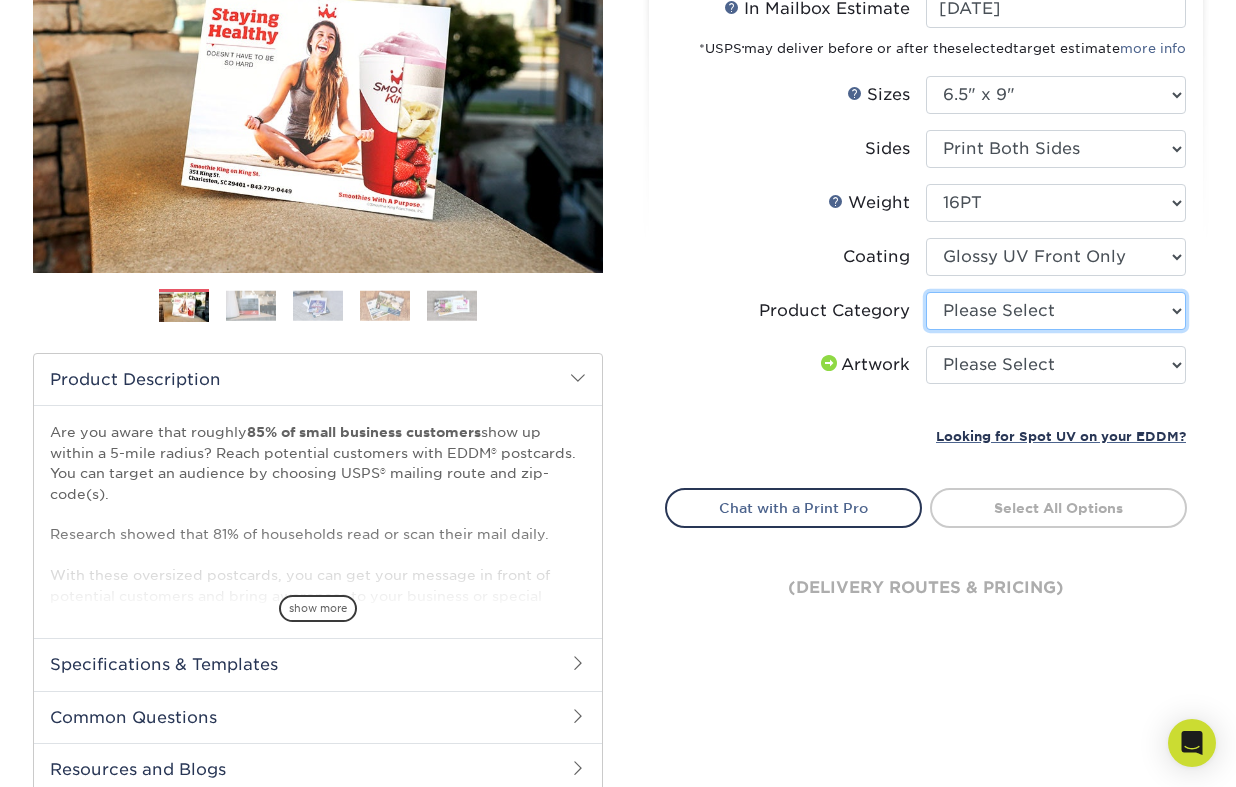 select on "9b7272e0-d6c8-4c3c-8e97-d3a1bcdab858" 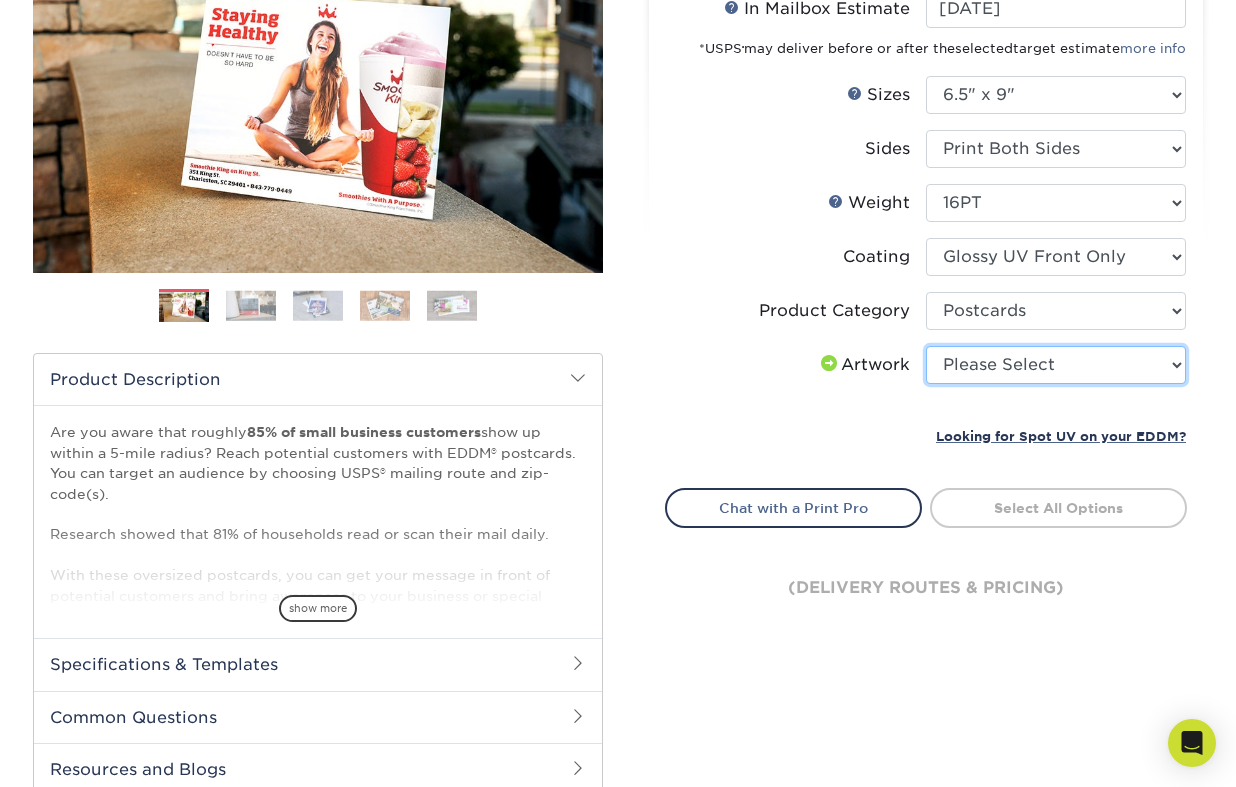 click on "Please Select I will upload files I need a design - $150" at bounding box center (1056, 365) 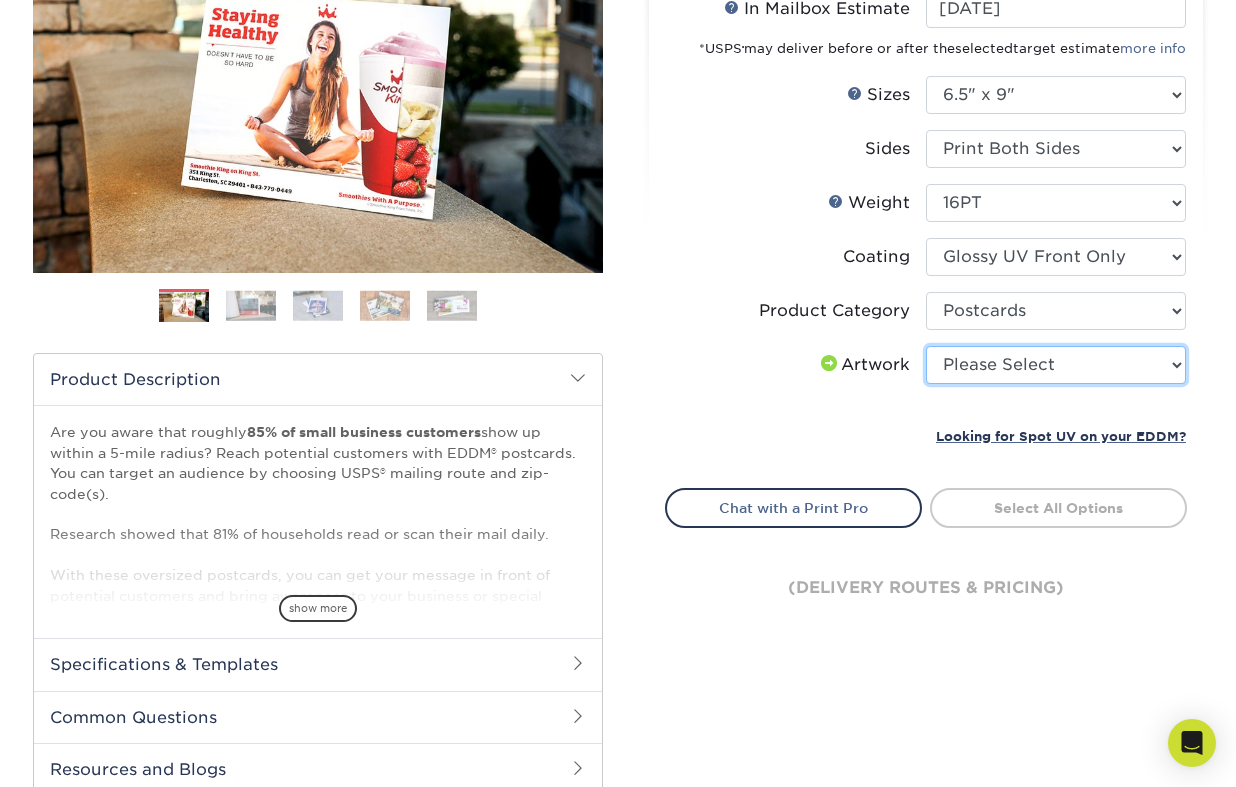 select on "upload" 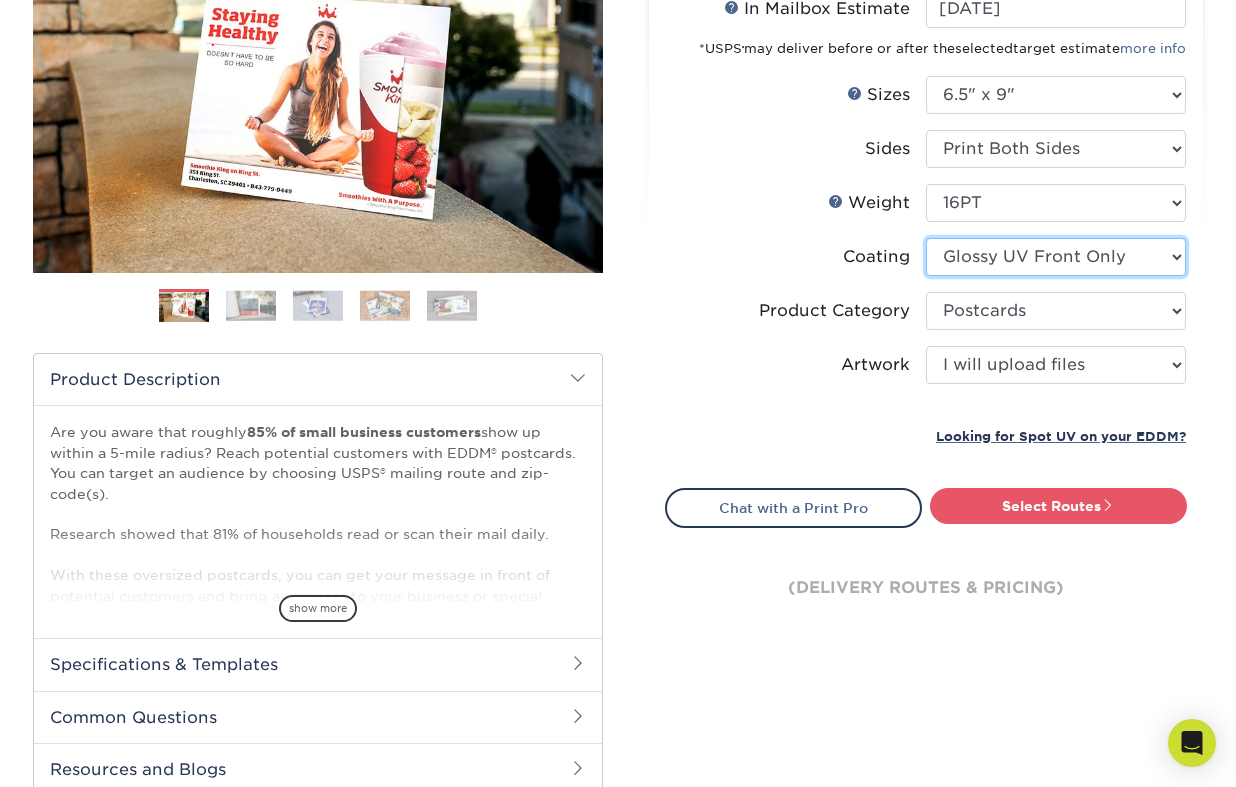 click at bounding box center [1056, 257] 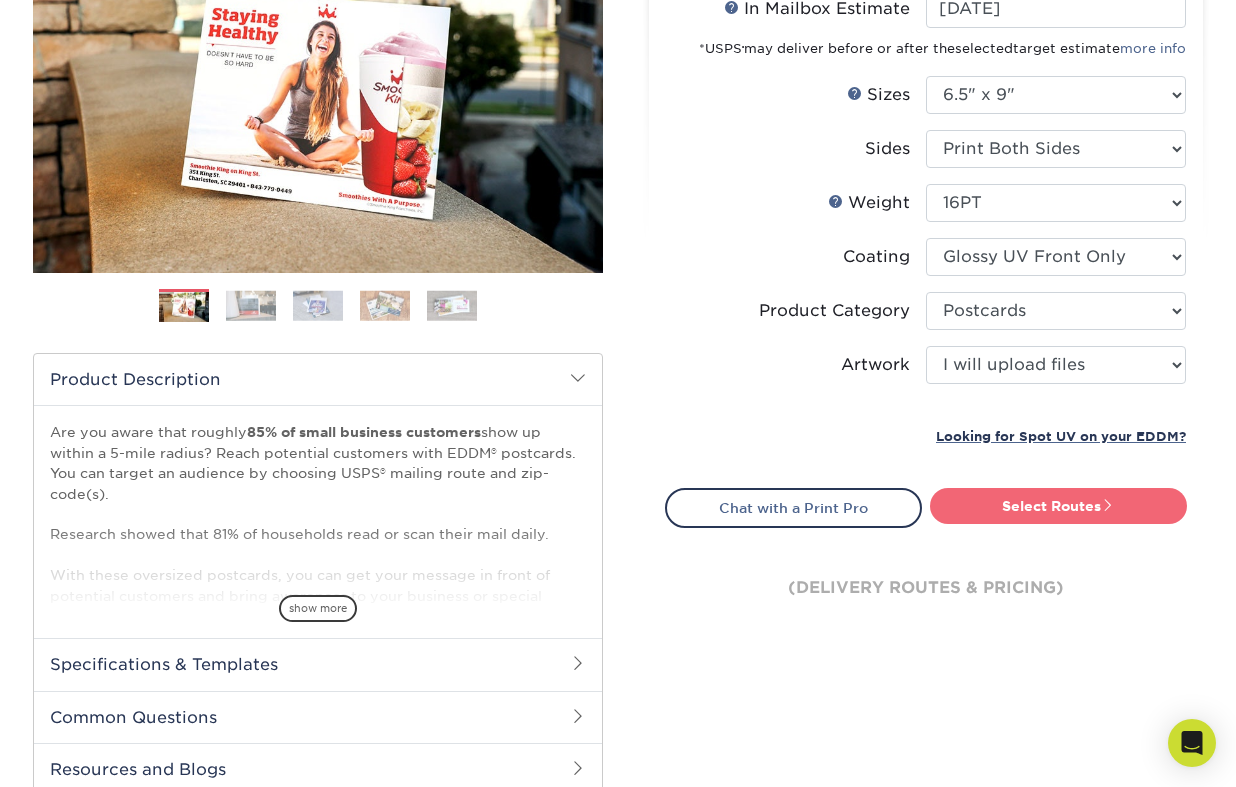 click on "Select Routes" at bounding box center (1058, 506) 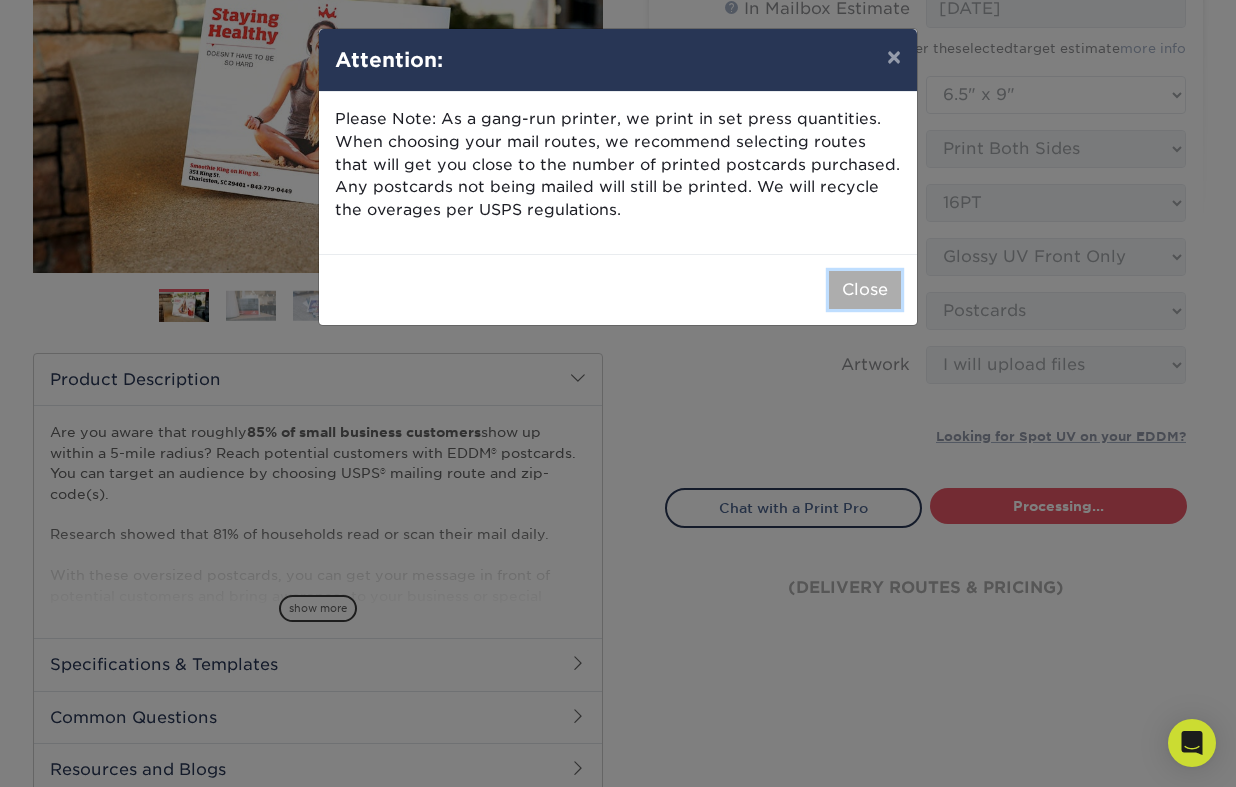 click on "Close" at bounding box center [865, 290] 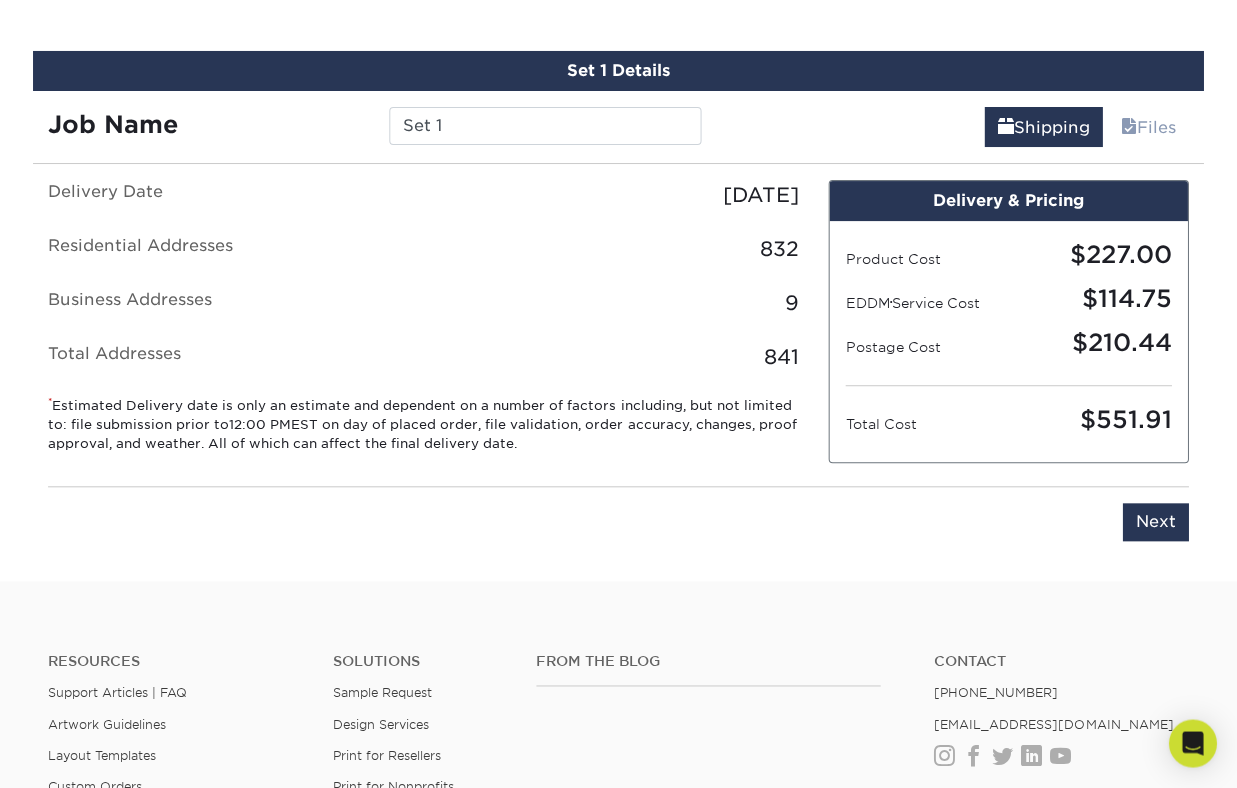 scroll, scrollTop: 1139, scrollLeft: 0, axis: vertical 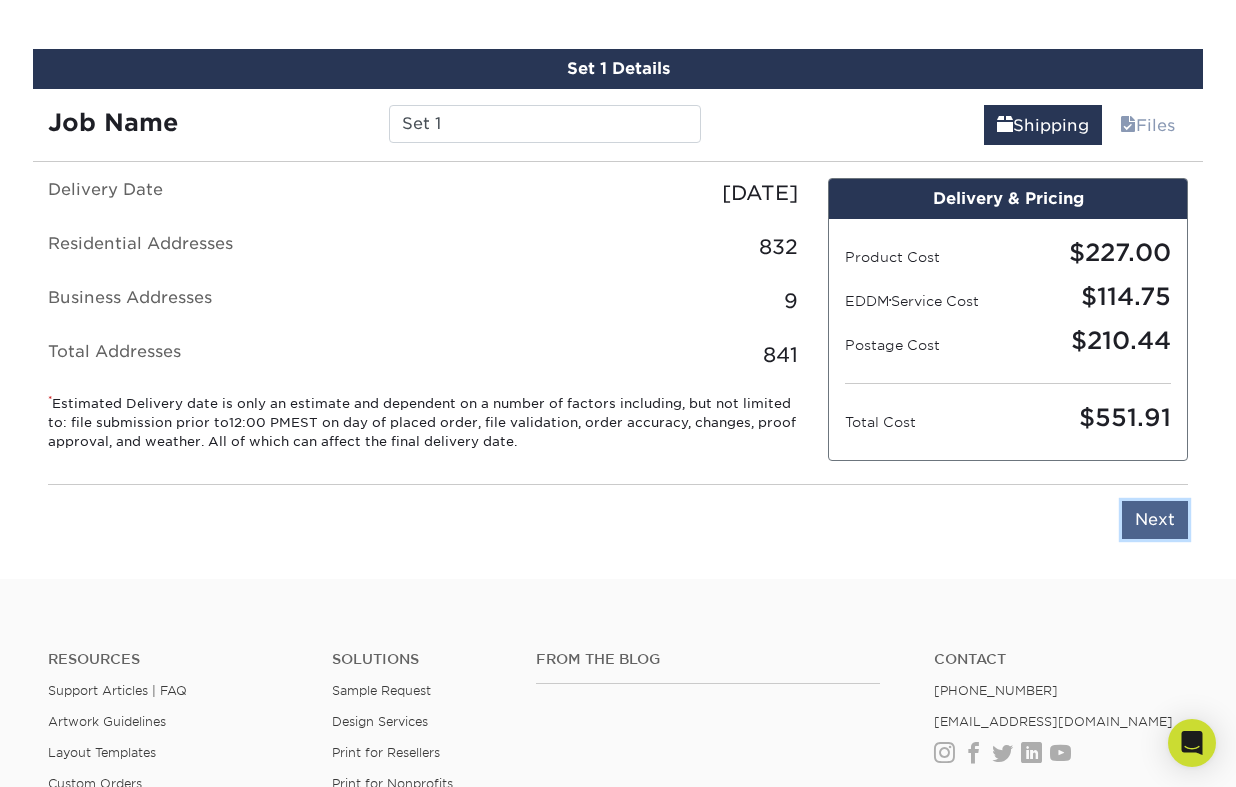 click on "Next" at bounding box center (1155, 520) 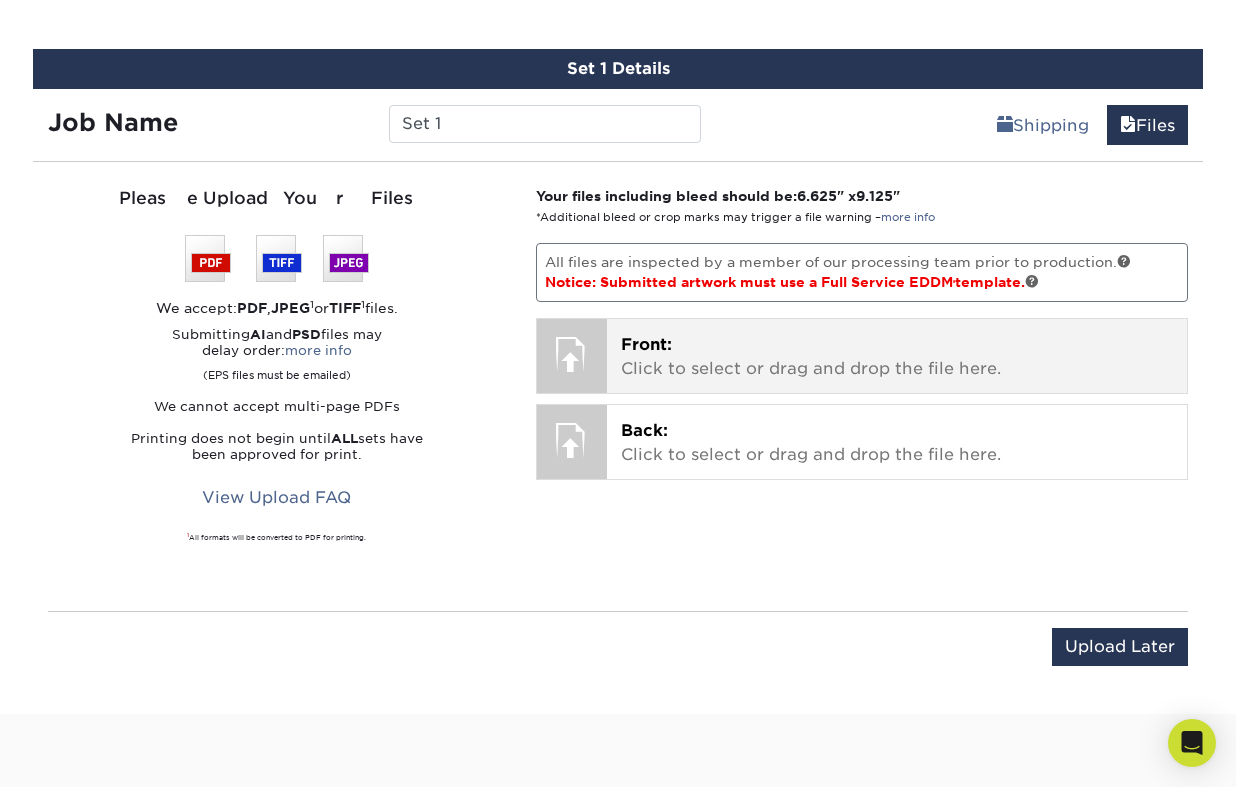 click on "Front: Click to select or drag and drop the file here." at bounding box center (897, 357) 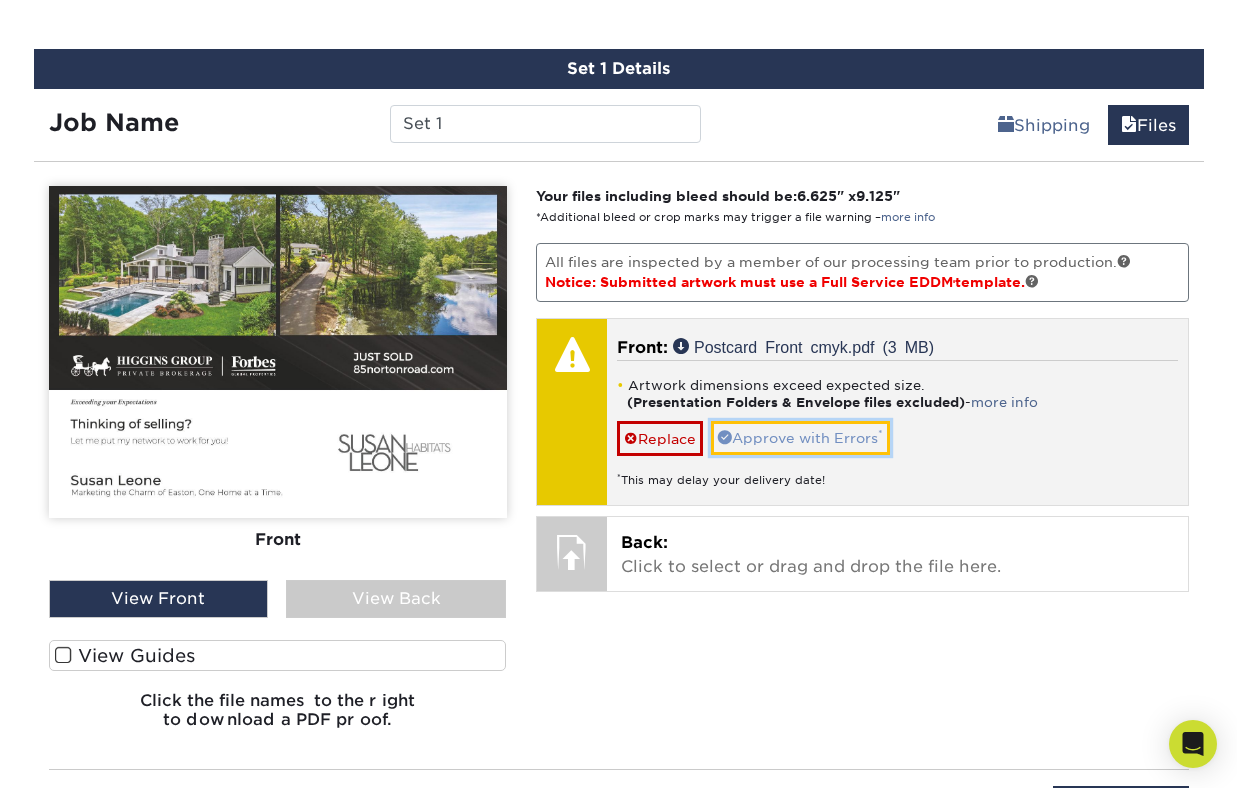 click on "Approve with Errors *" at bounding box center (800, 438) 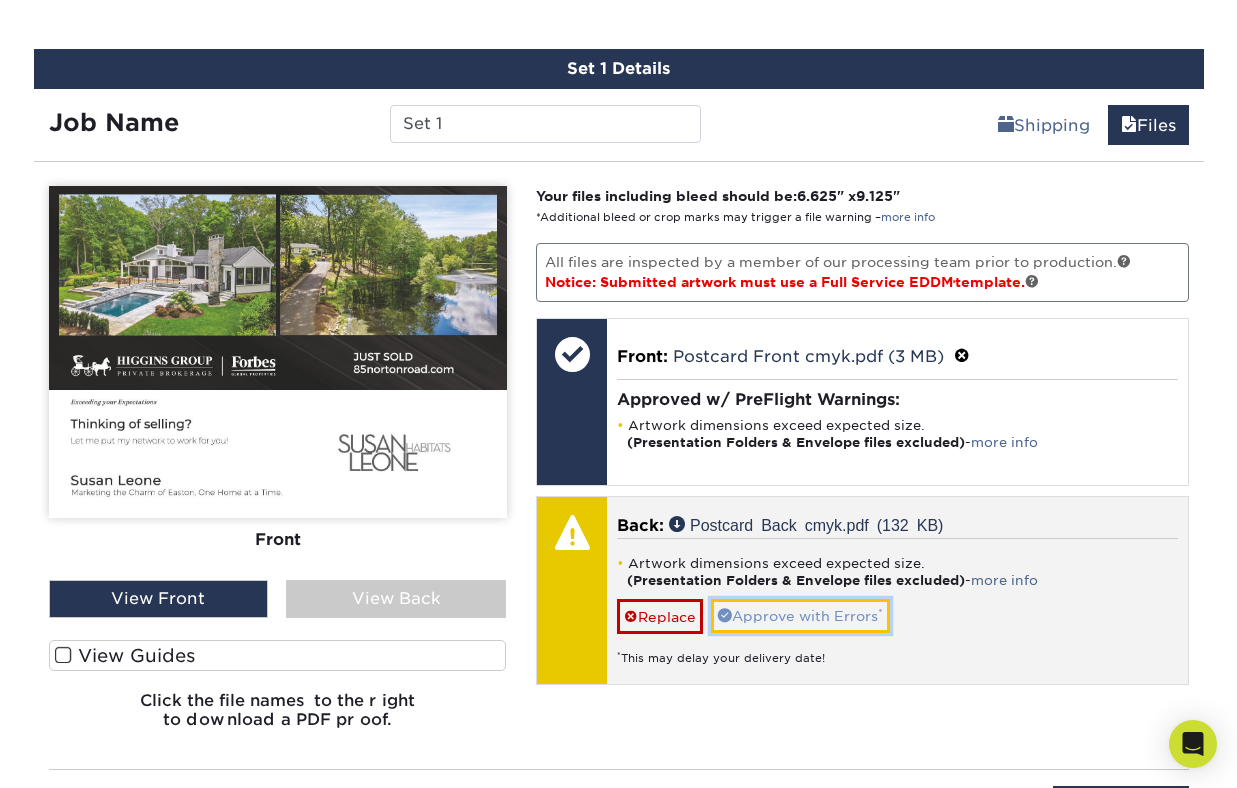 click on "Approve with Errors *" at bounding box center [800, 616] 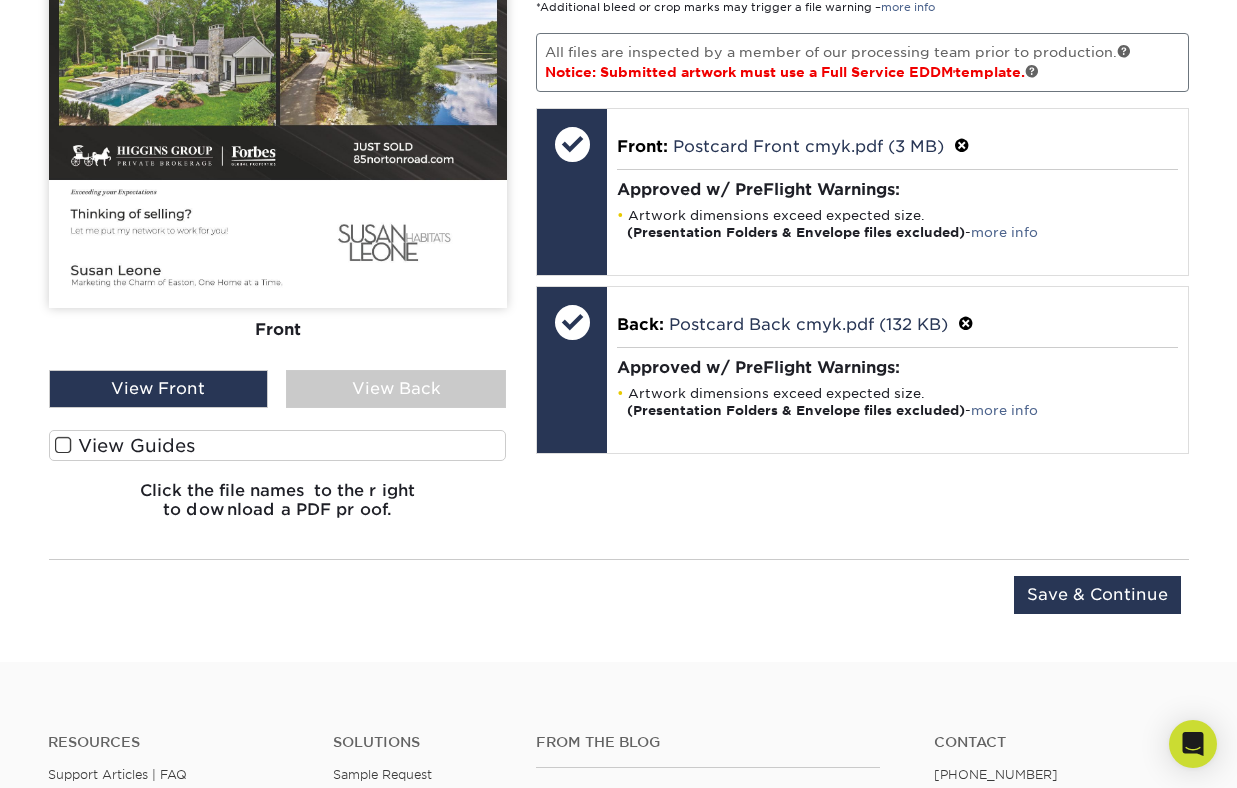scroll, scrollTop: 1357, scrollLeft: 0, axis: vertical 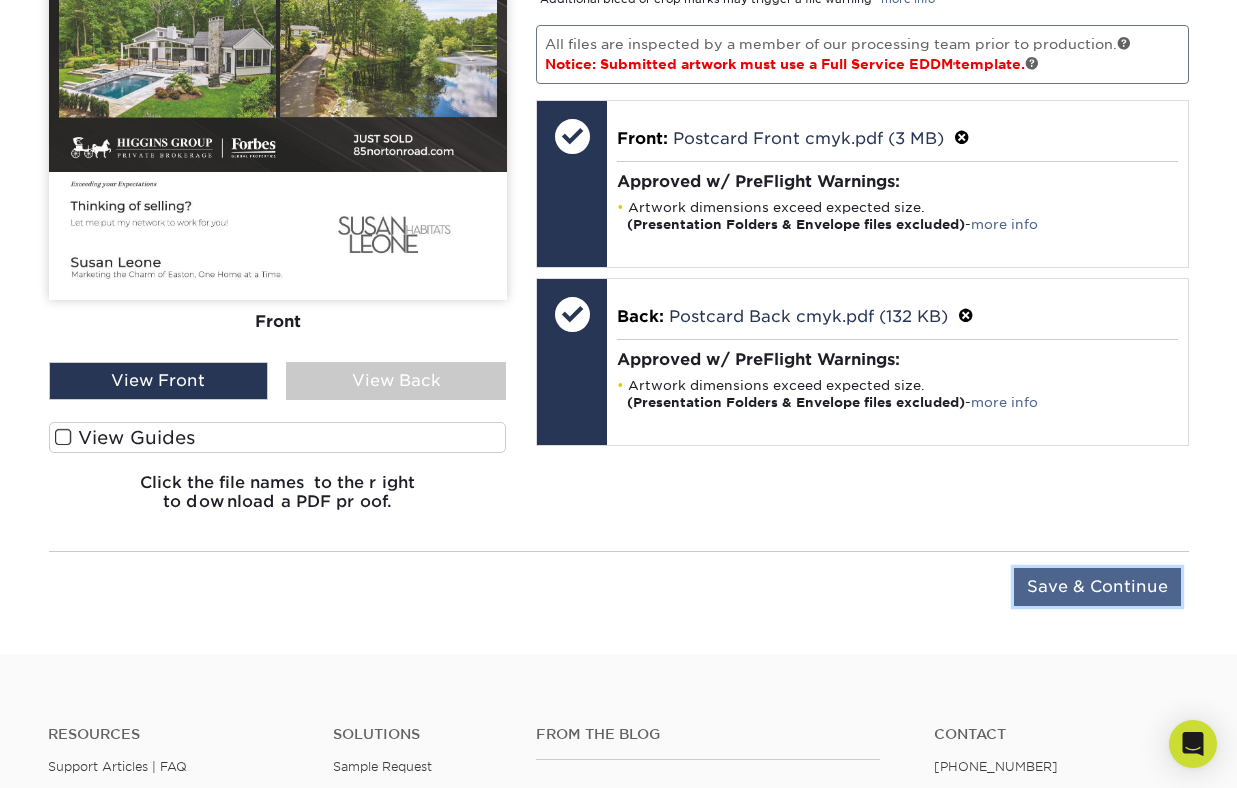 click on "Save & Continue" at bounding box center [1097, 587] 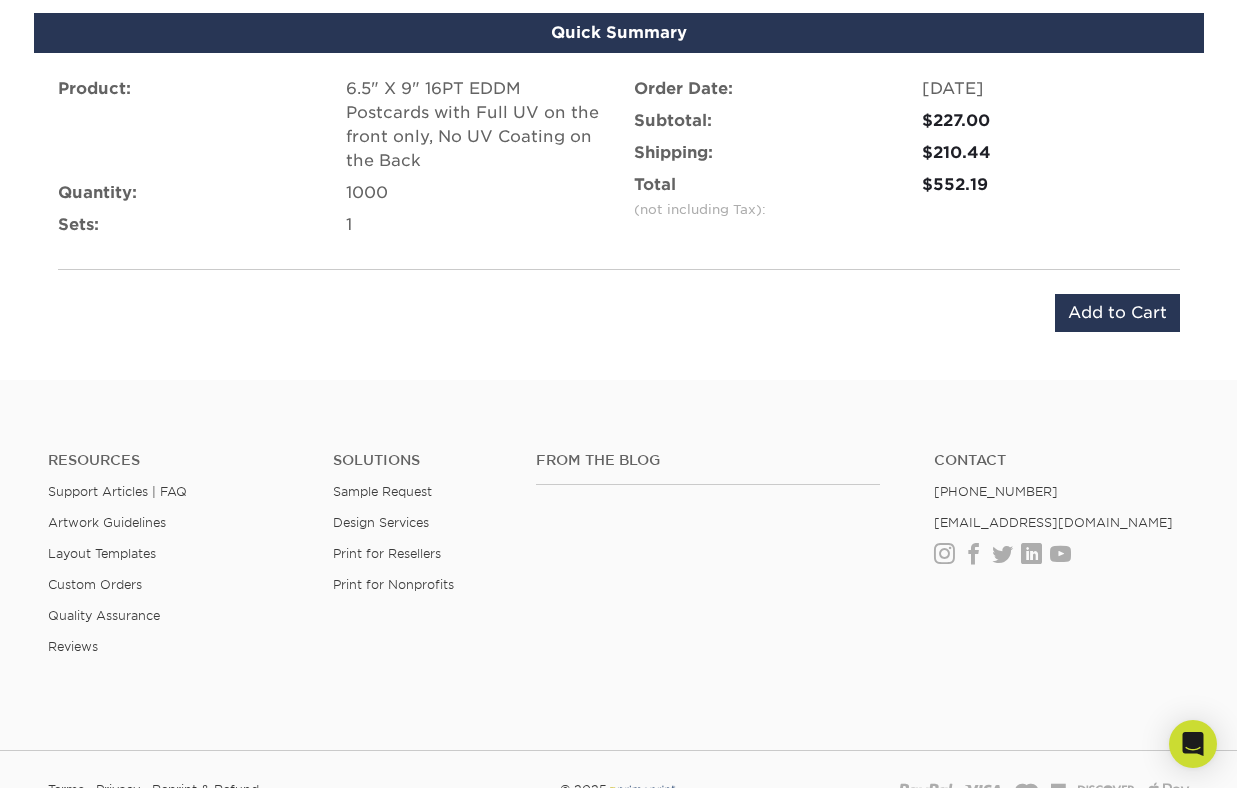 scroll, scrollTop: 1303, scrollLeft: 0, axis: vertical 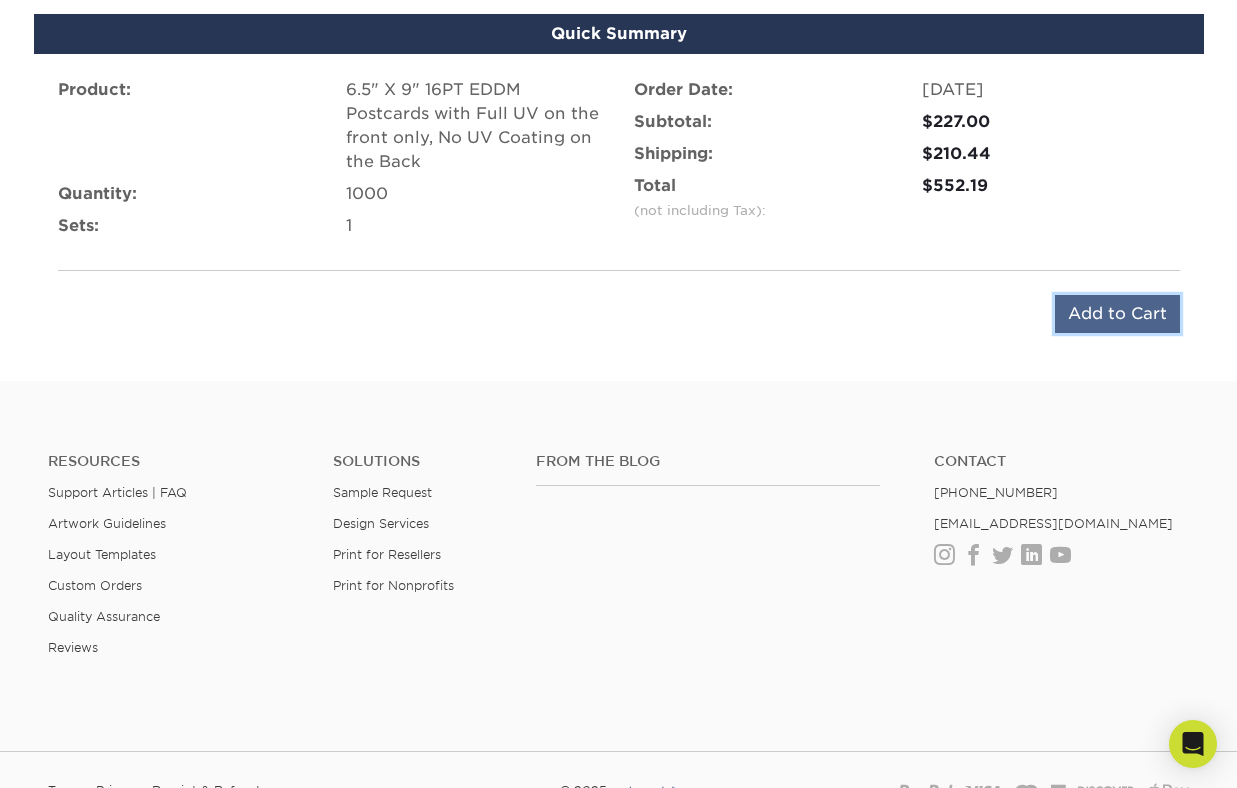 click on "Add to Cart" at bounding box center (1117, 314) 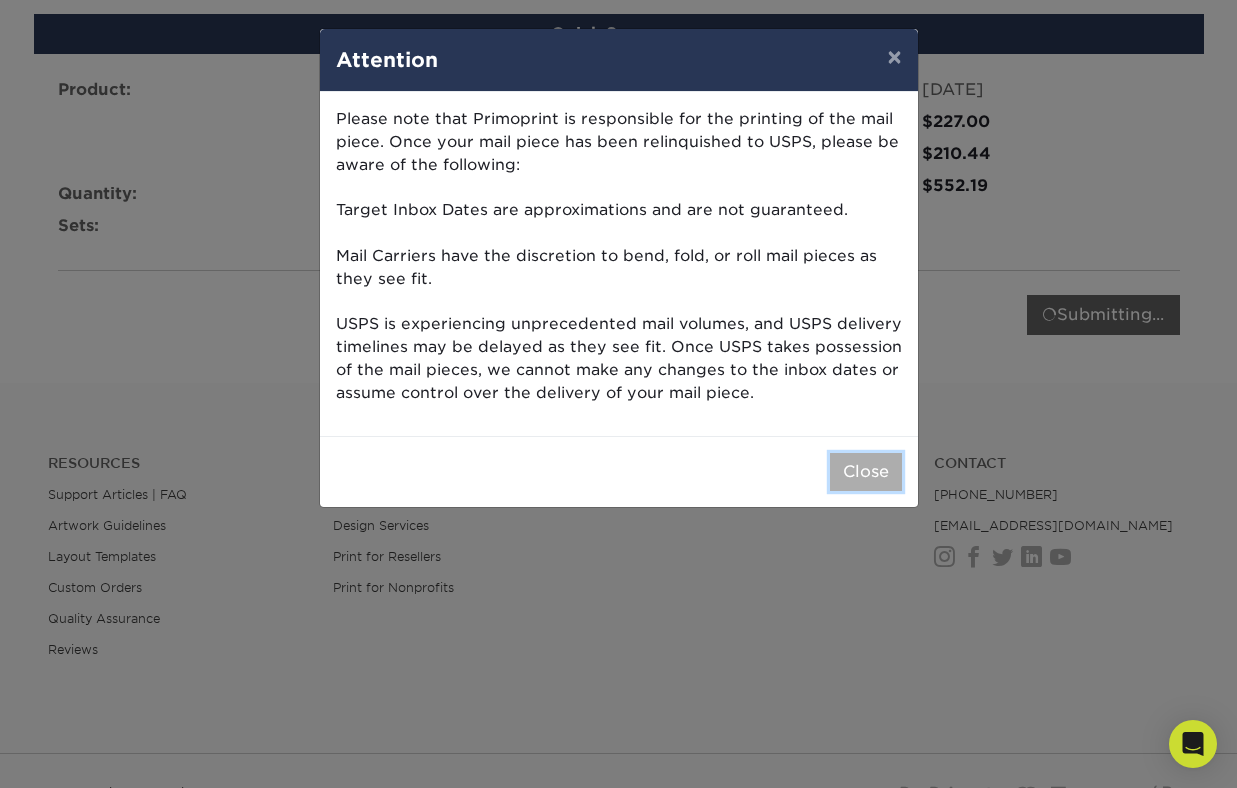 click on "Close" at bounding box center [866, 472] 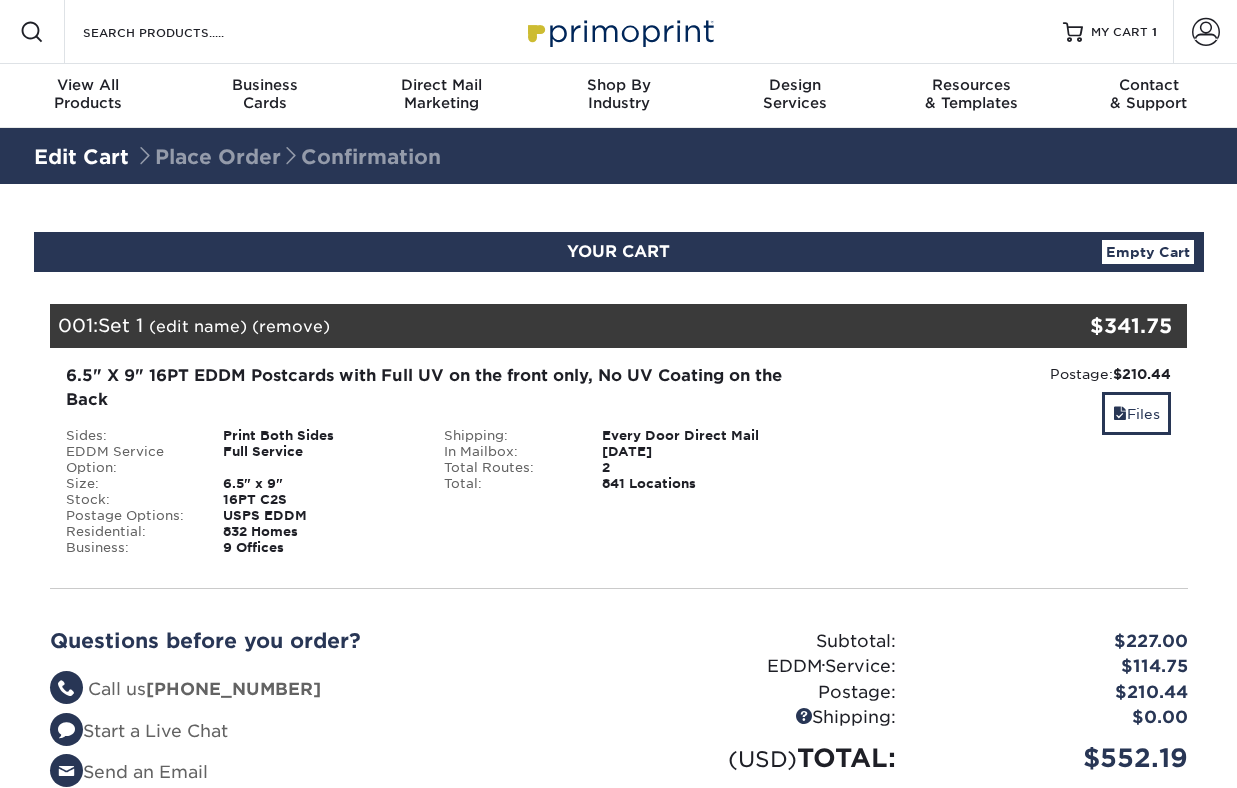 scroll, scrollTop: 0, scrollLeft: 0, axis: both 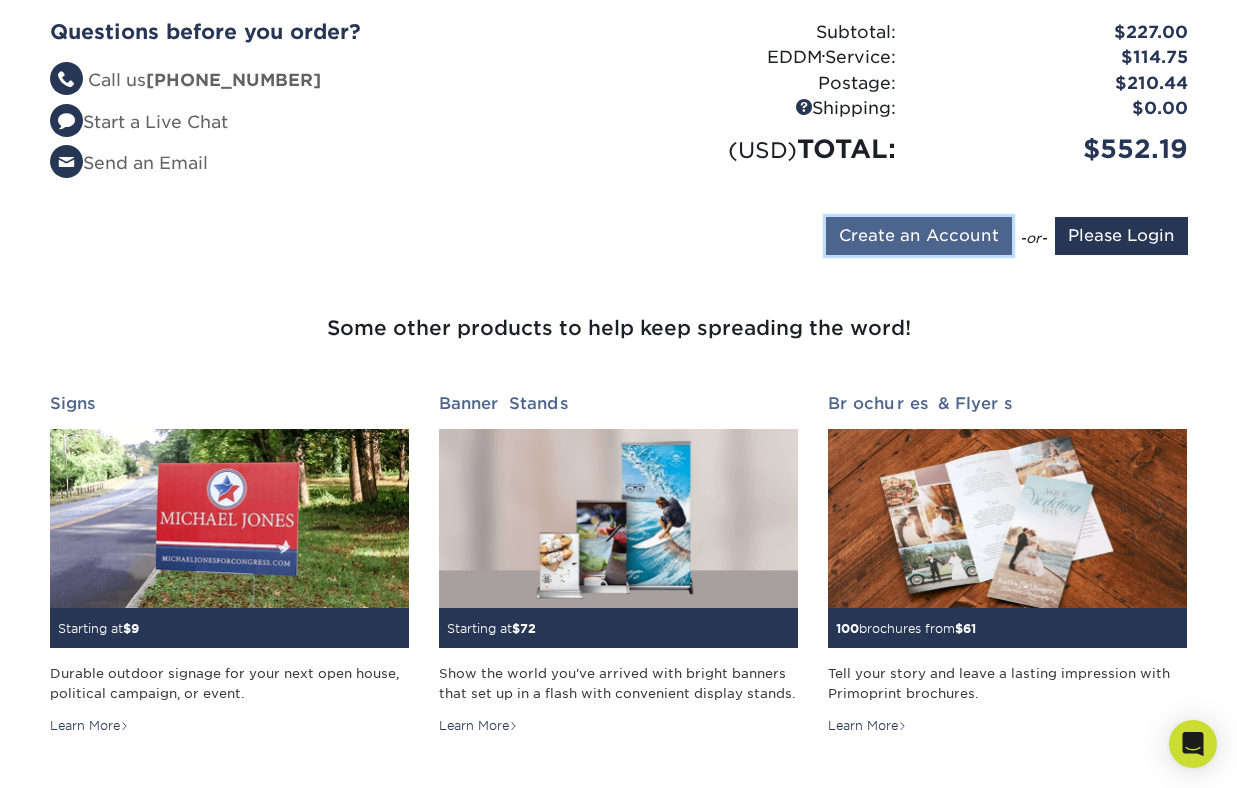 click on "Create an Account" at bounding box center [919, 236] 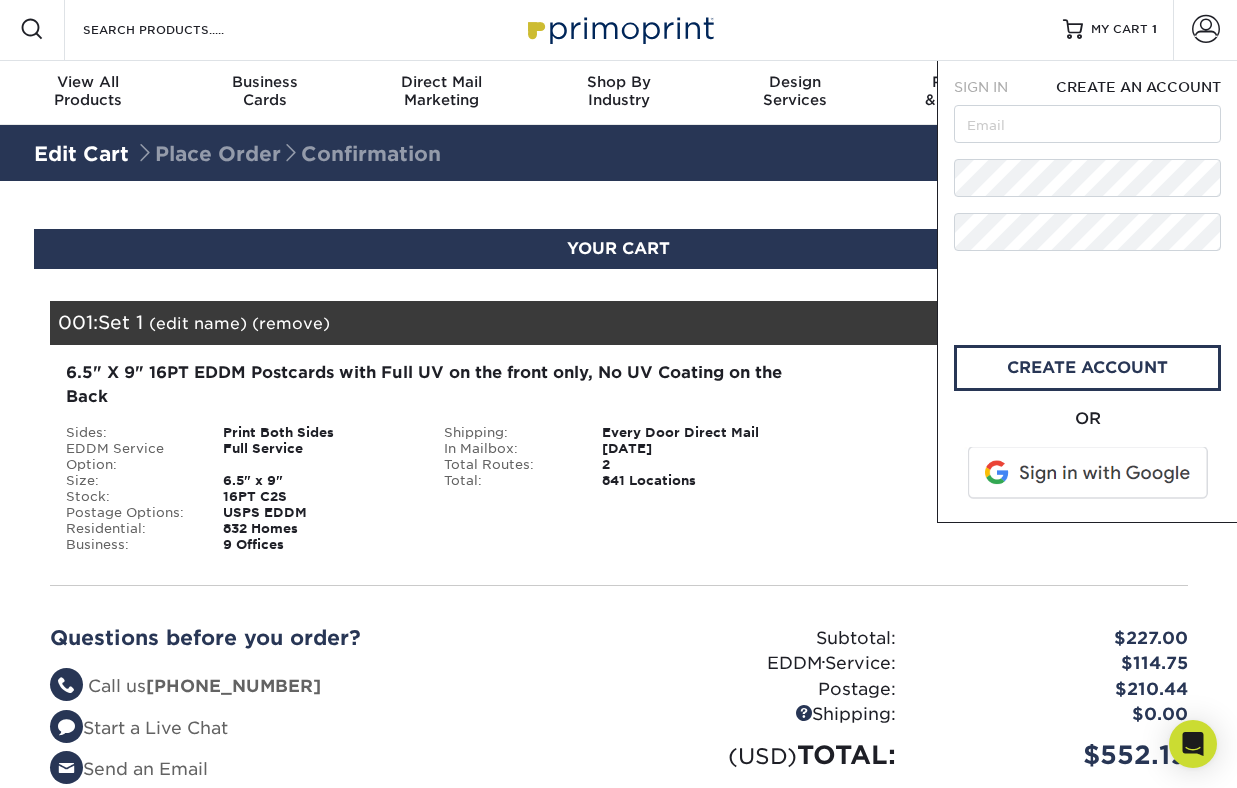 scroll, scrollTop: 0, scrollLeft: 0, axis: both 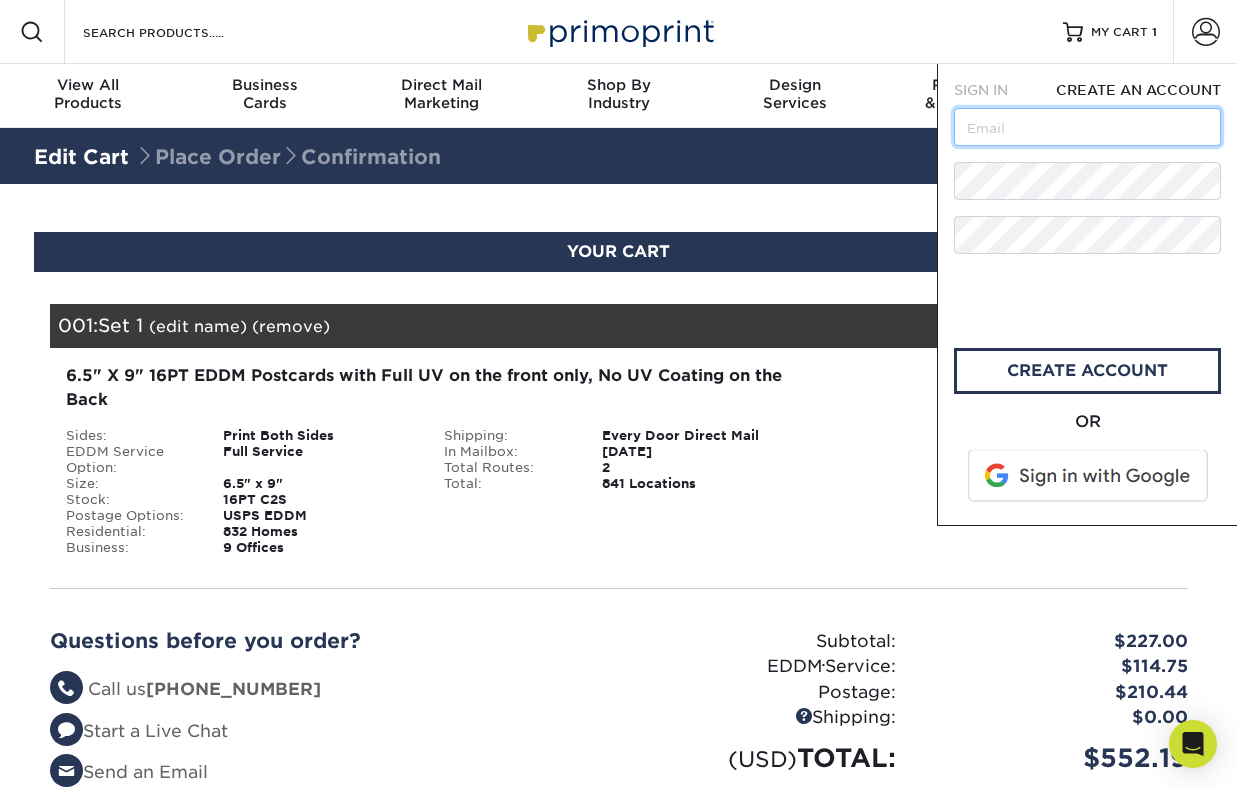 click at bounding box center (1087, 127) 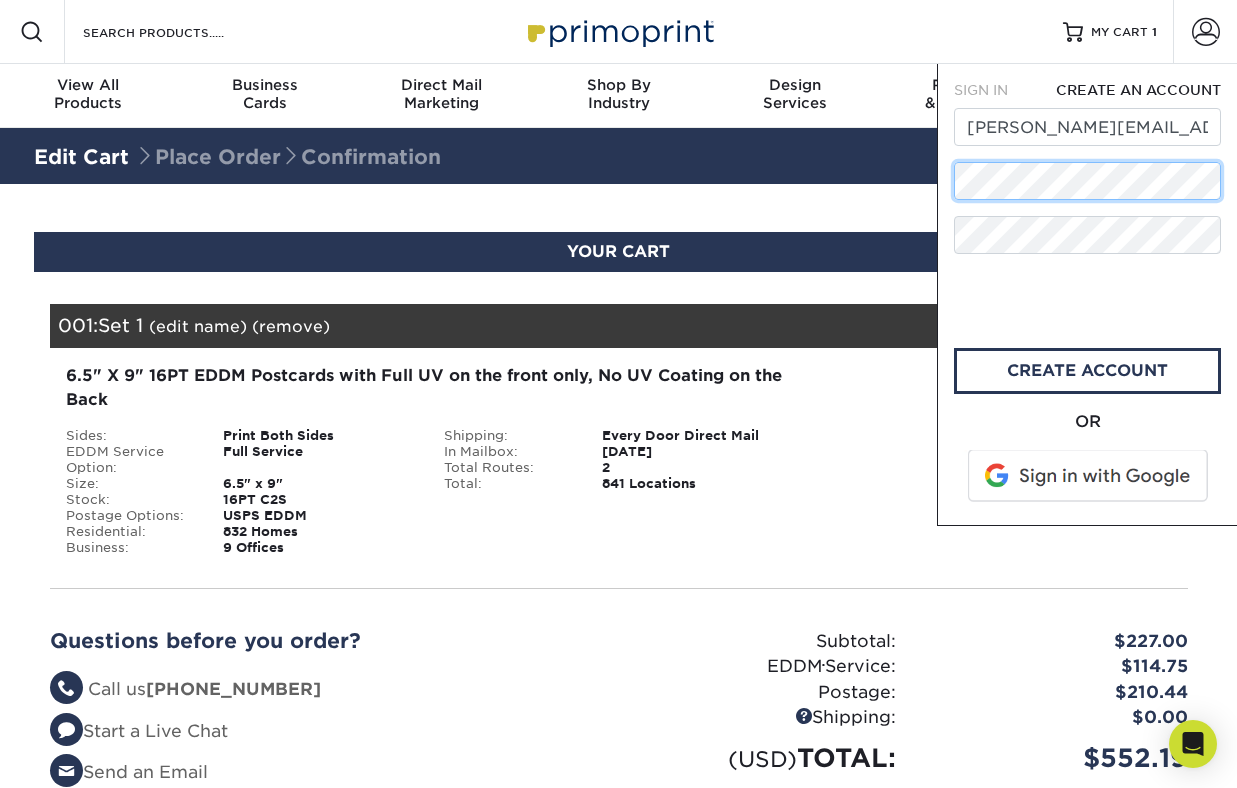 click on "Resources Menu
Search Products
Account
SIGN IN
CREATE AN ACCOUNT
forgot password?
All fields are required.
Login" at bounding box center (618, 1020) 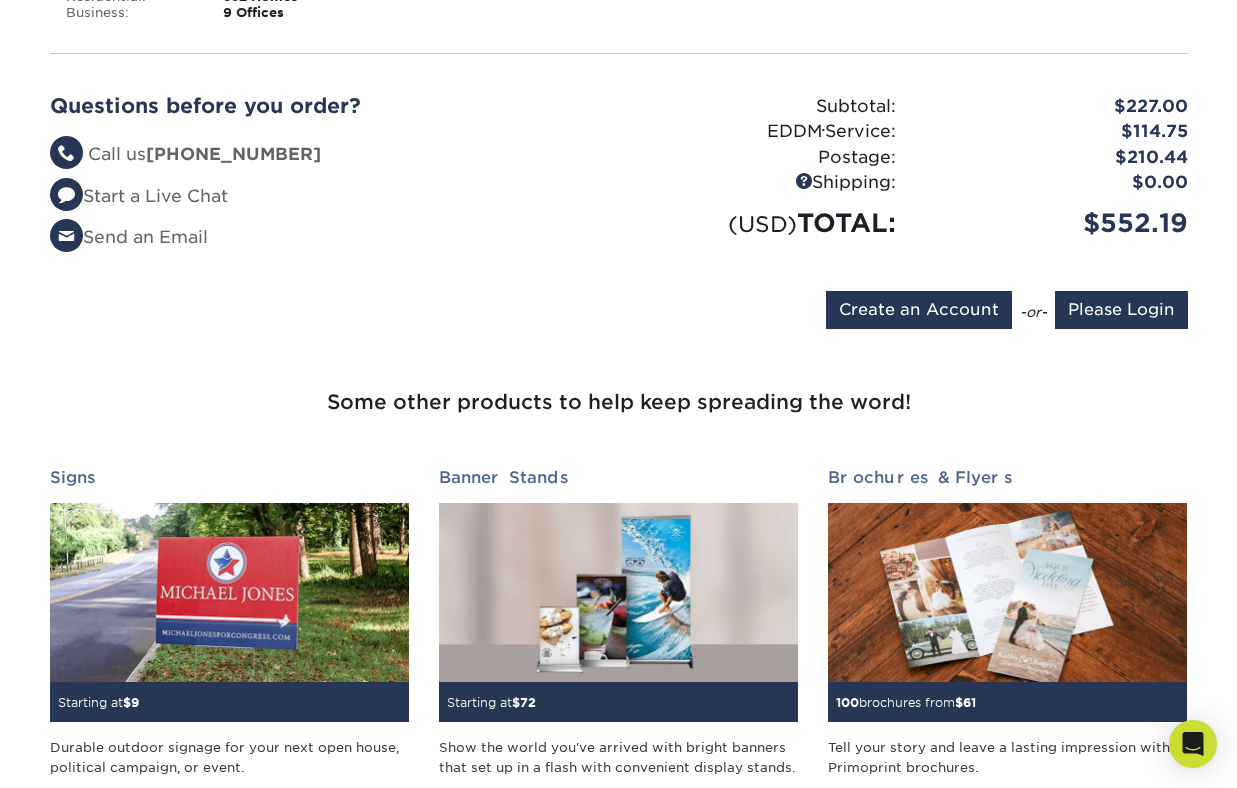scroll, scrollTop: 470, scrollLeft: 0, axis: vertical 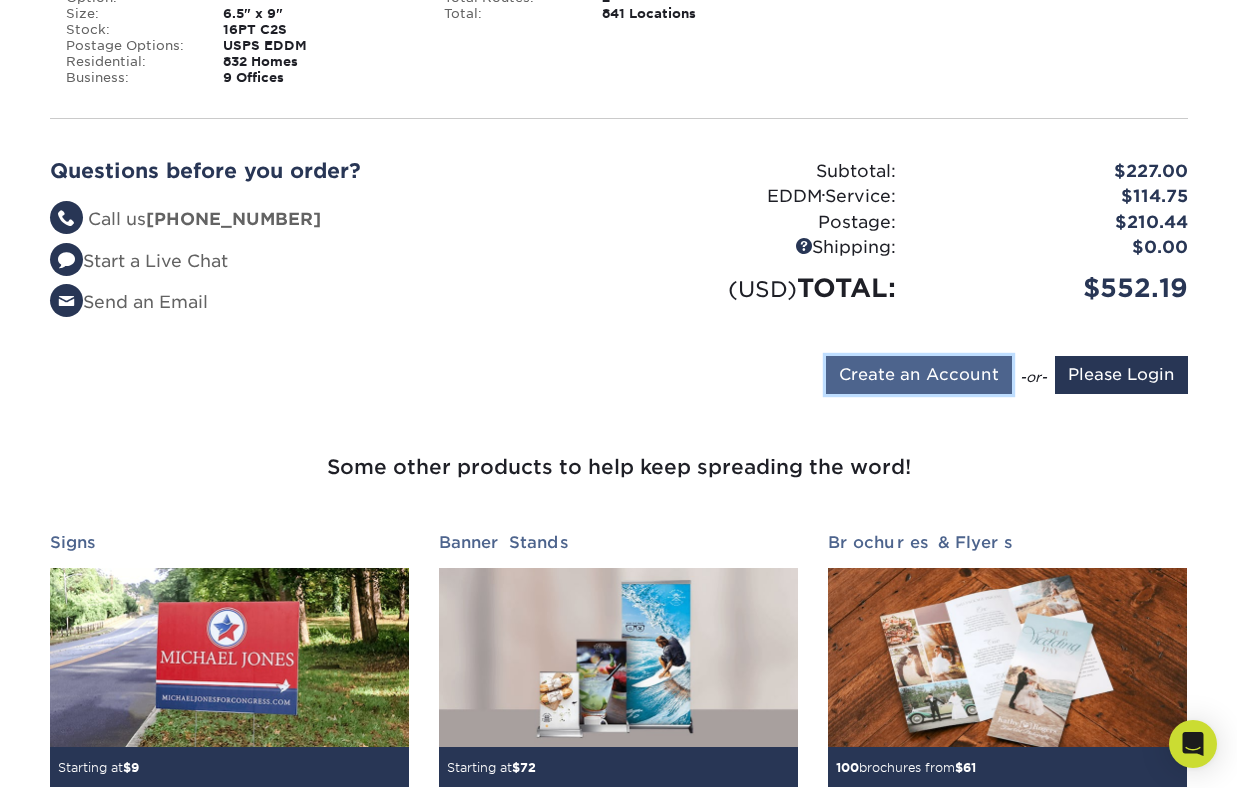 click on "Create an Account" at bounding box center [919, 375] 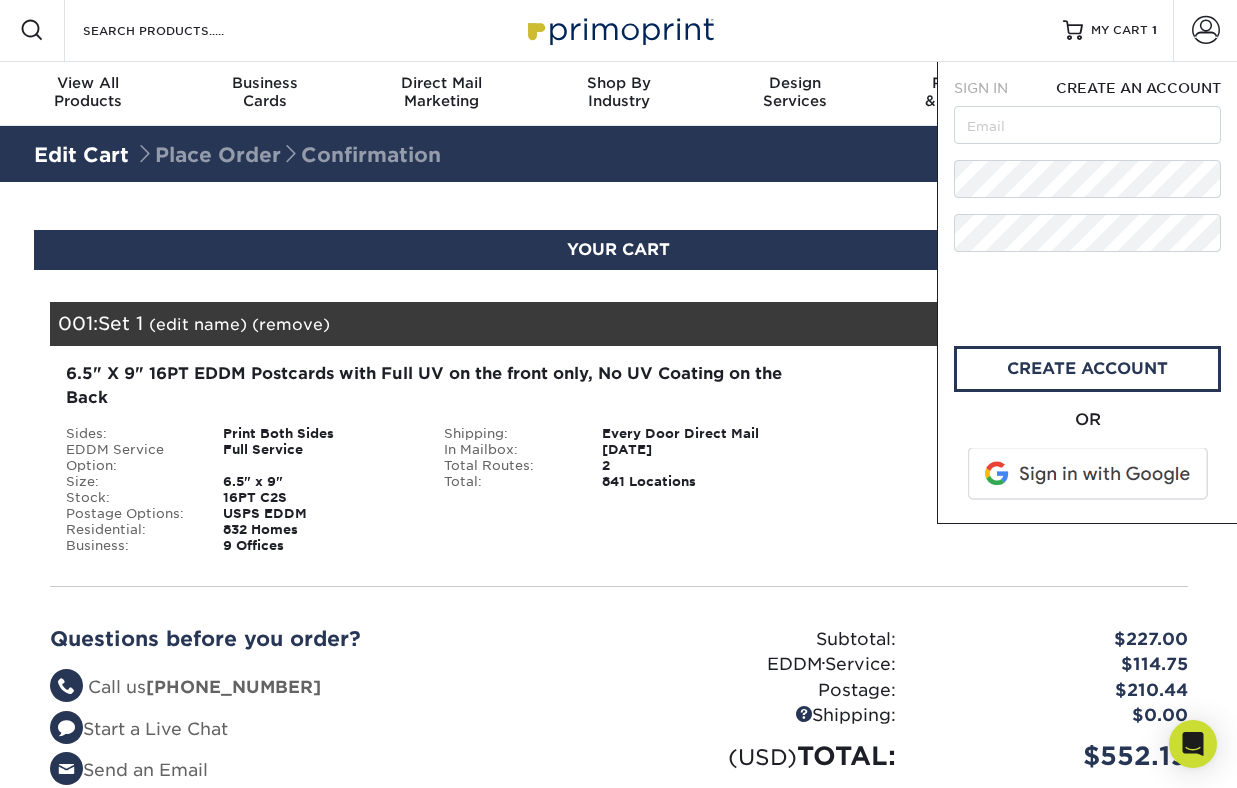 scroll, scrollTop: 0, scrollLeft: 0, axis: both 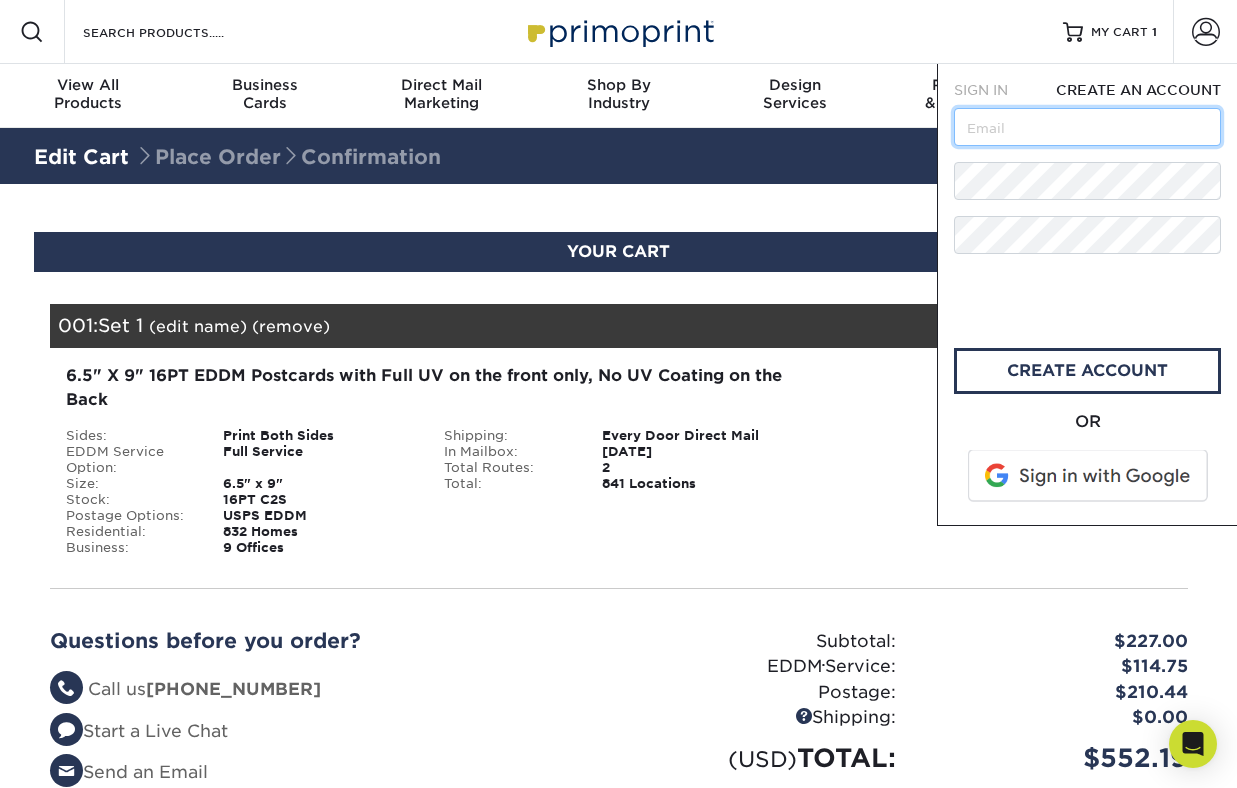 click at bounding box center (1087, 127) 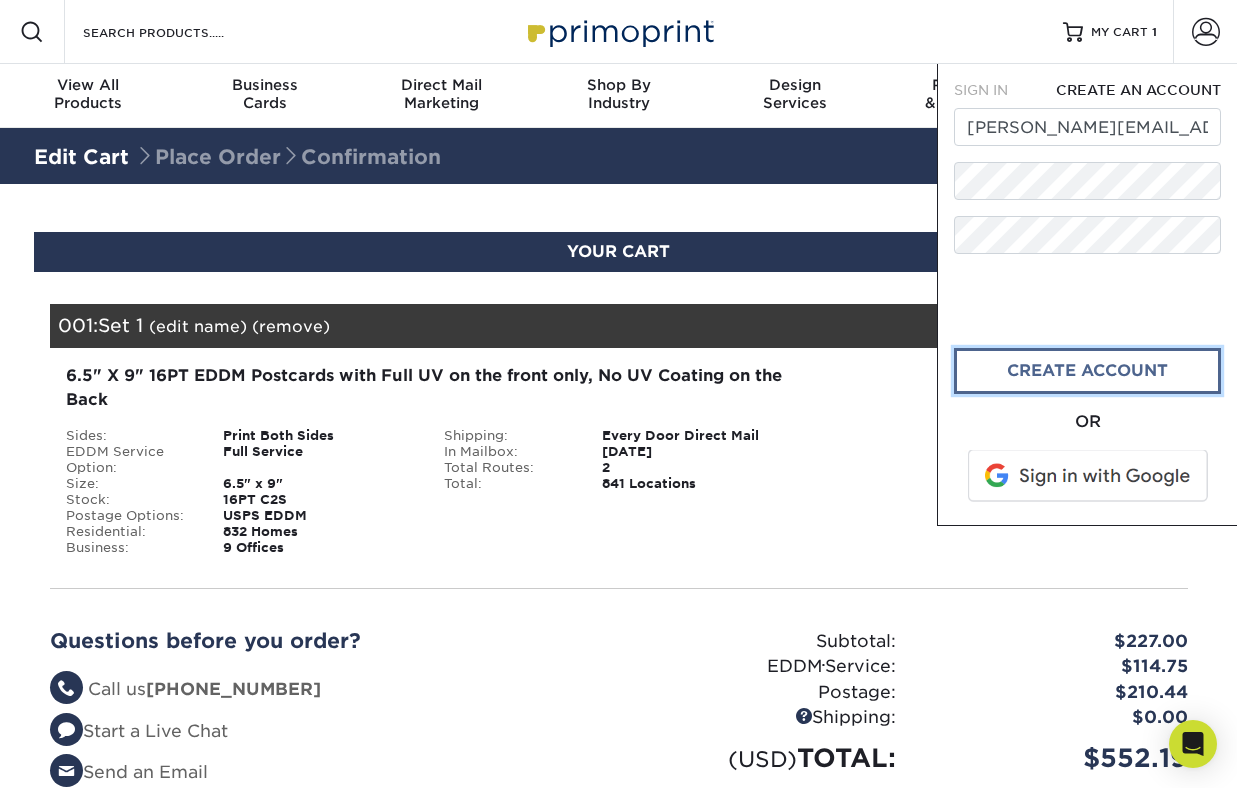 click on "create account" at bounding box center (1087, 371) 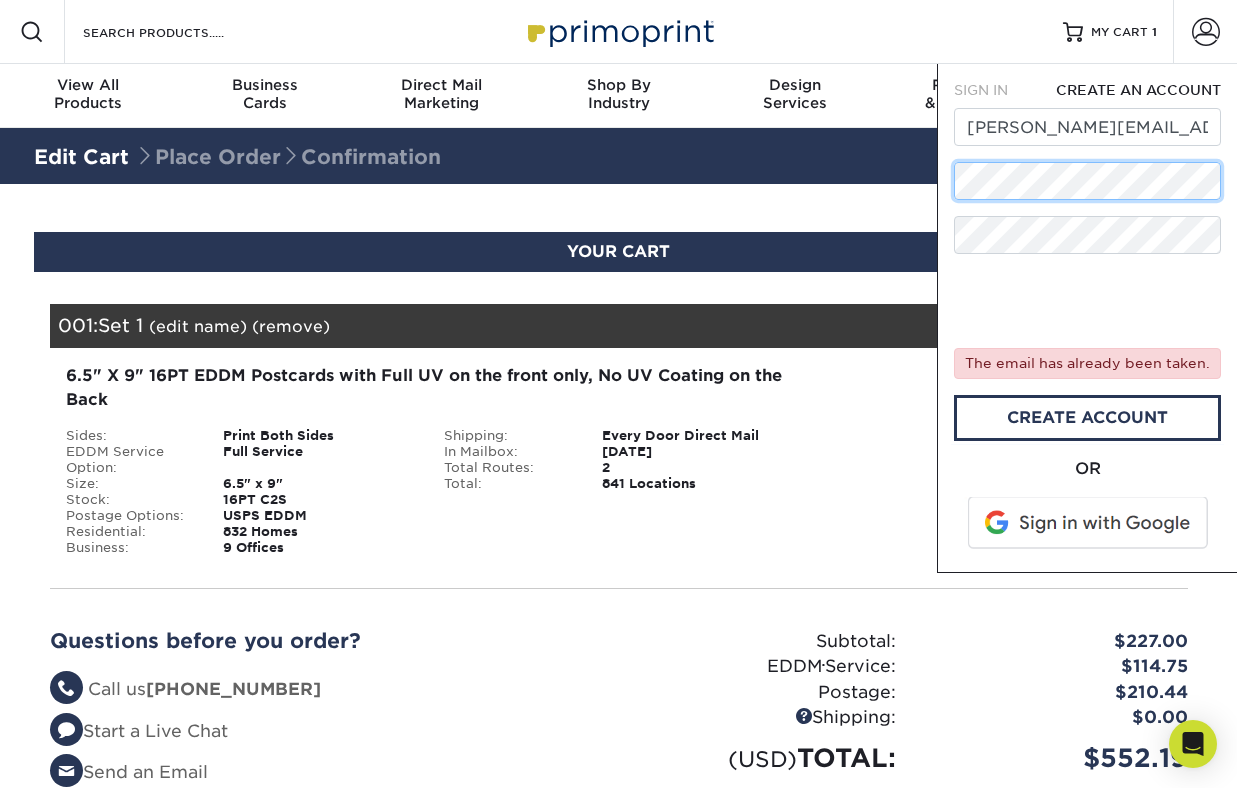 click on "Resources Menu
Search Products
Account
SIGN IN
CREATE AN ACCOUNT
forgot password?
The email has already been taken.
Login" at bounding box center (618, 1020) 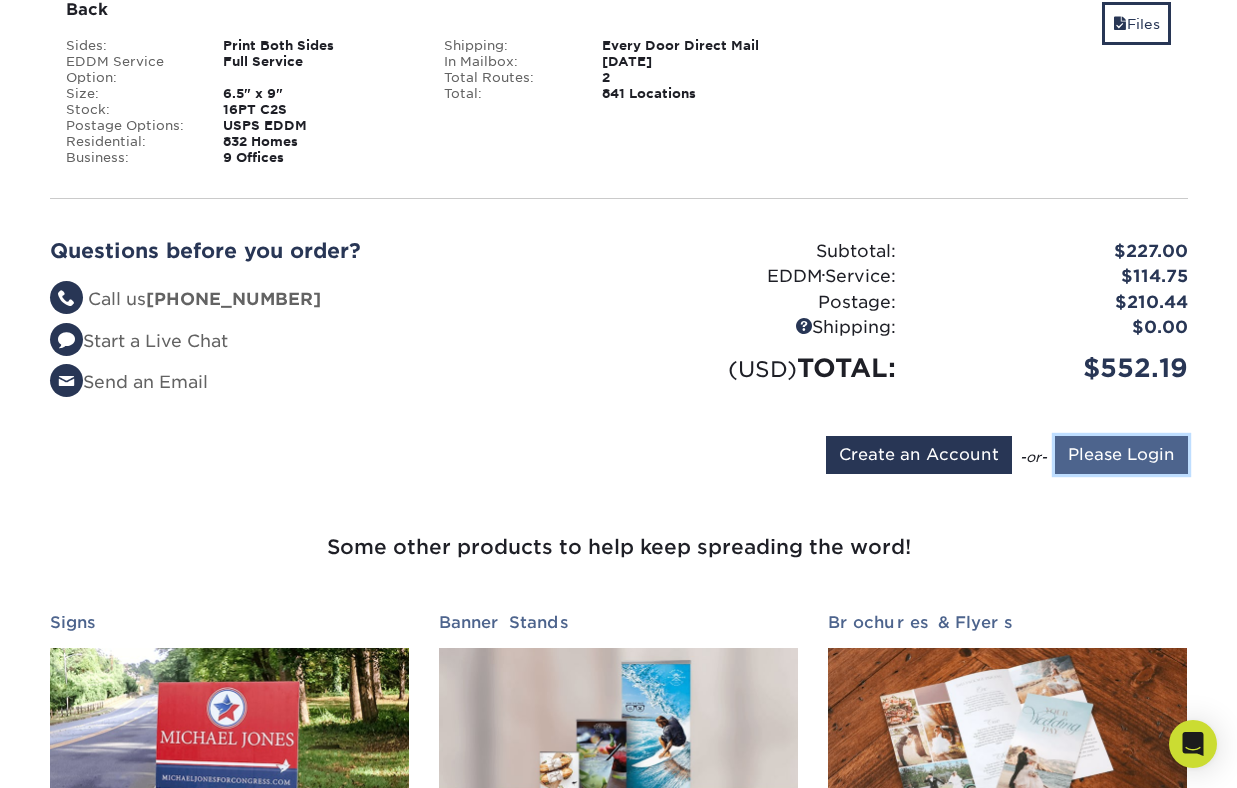 click on "Please Login" at bounding box center [1121, 455] 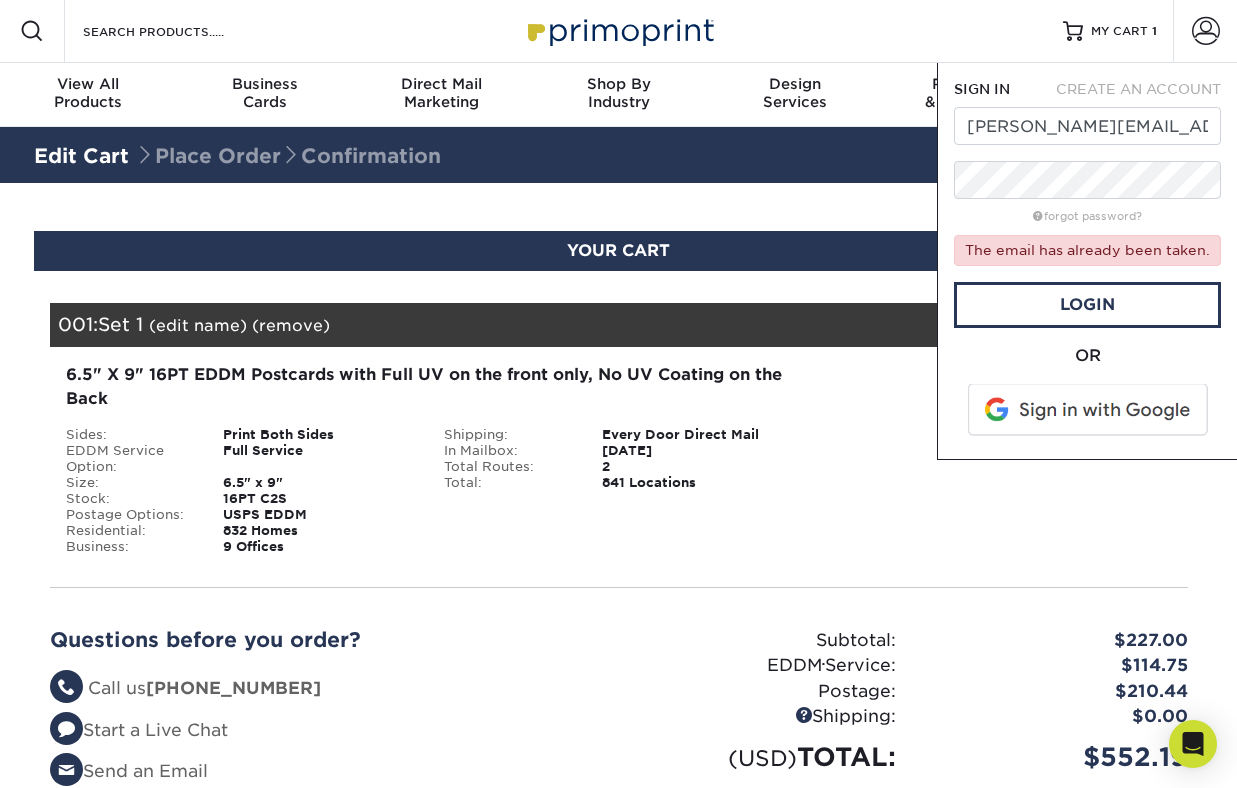 scroll, scrollTop: 0, scrollLeft: 0, axis: both 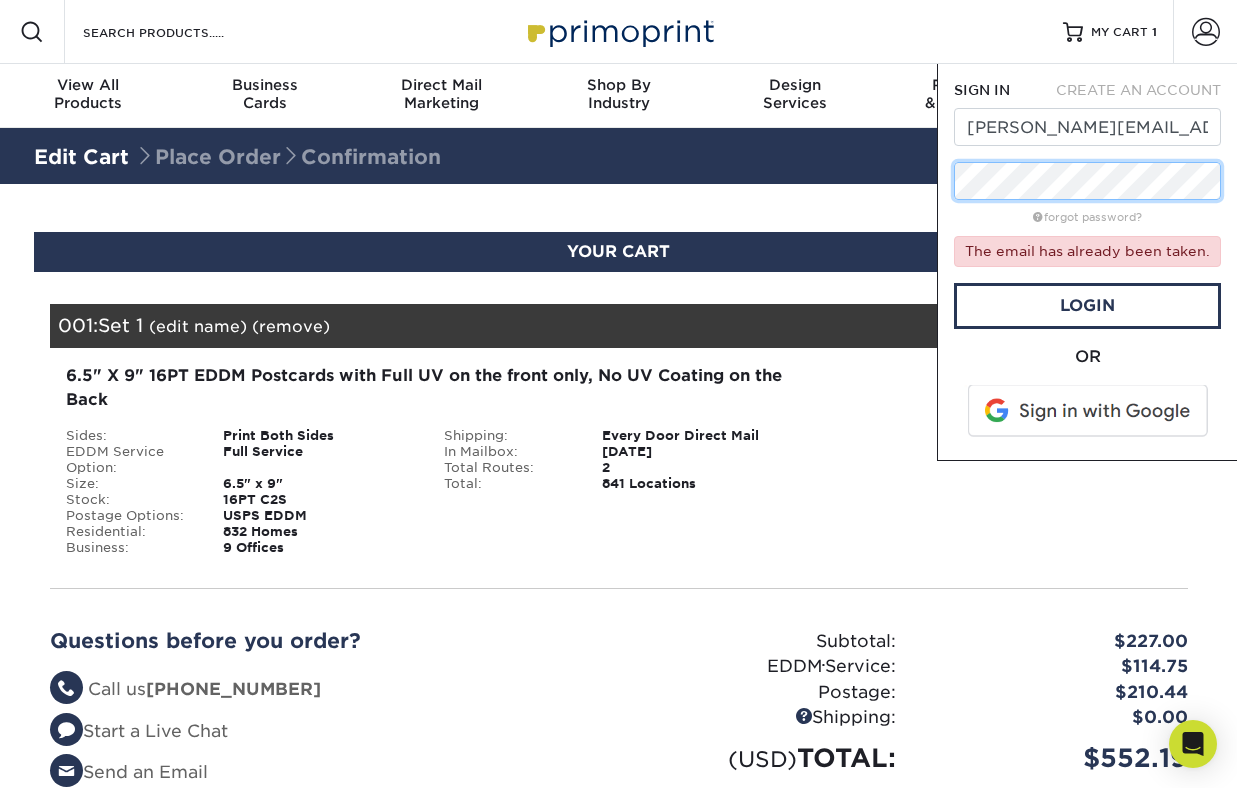 click on "SIGN IN
CREATE AN ACCOUNT
susan@susanleone.com
forgot password?
The email has already been taken.
Login
OR
SIGN IN
CREATE AN ACCOUNT
susan@susanleone.com
The email has already been taken.
All fields are required.
create account" at bounding box center (1087, 262) 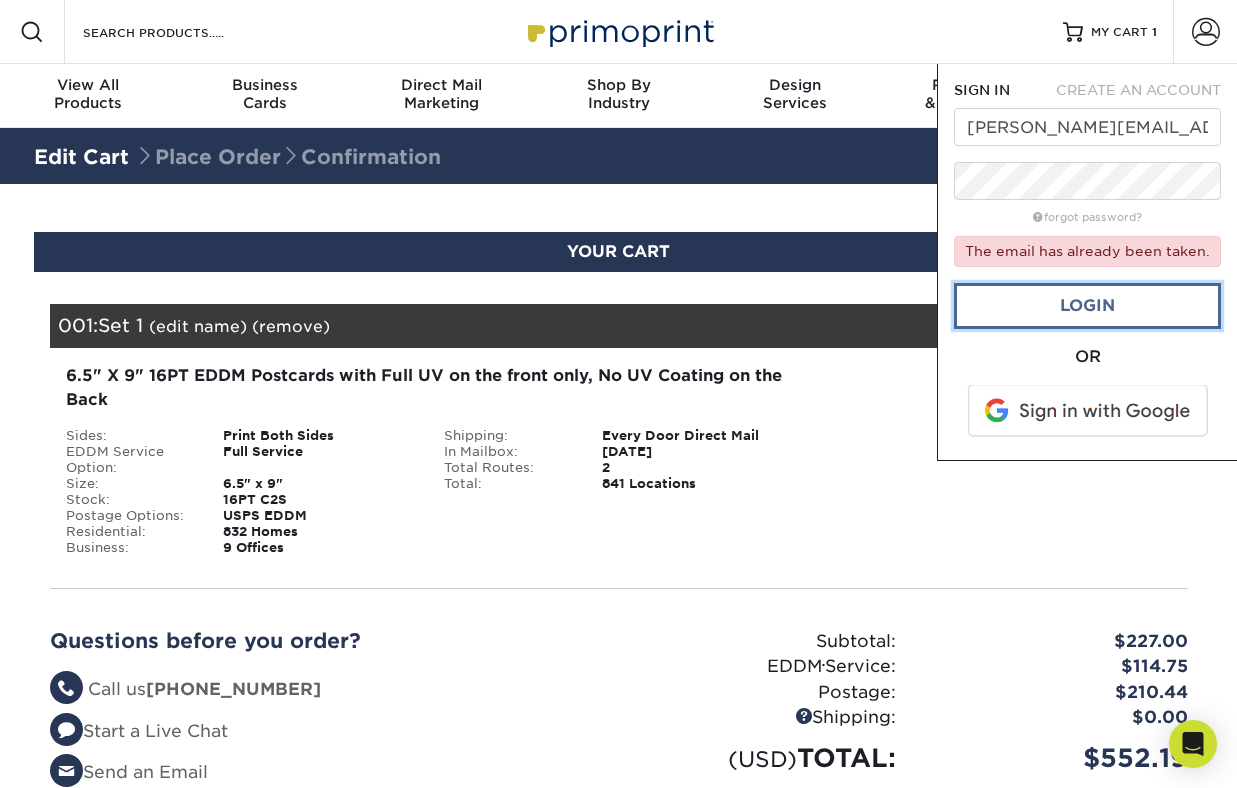 click on "Login" at bounding box center (1087, 306) 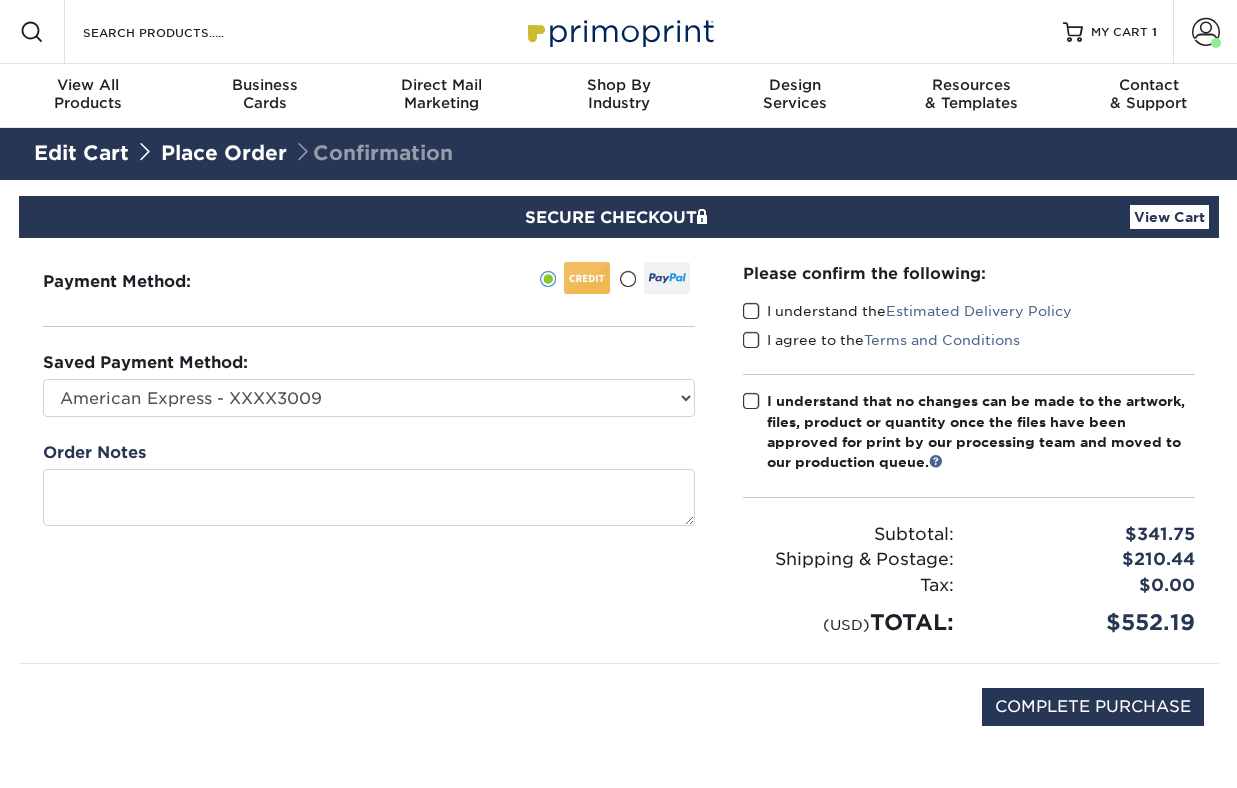 scroll, scrollTop: 0, scrollLeft: 0, axis: both 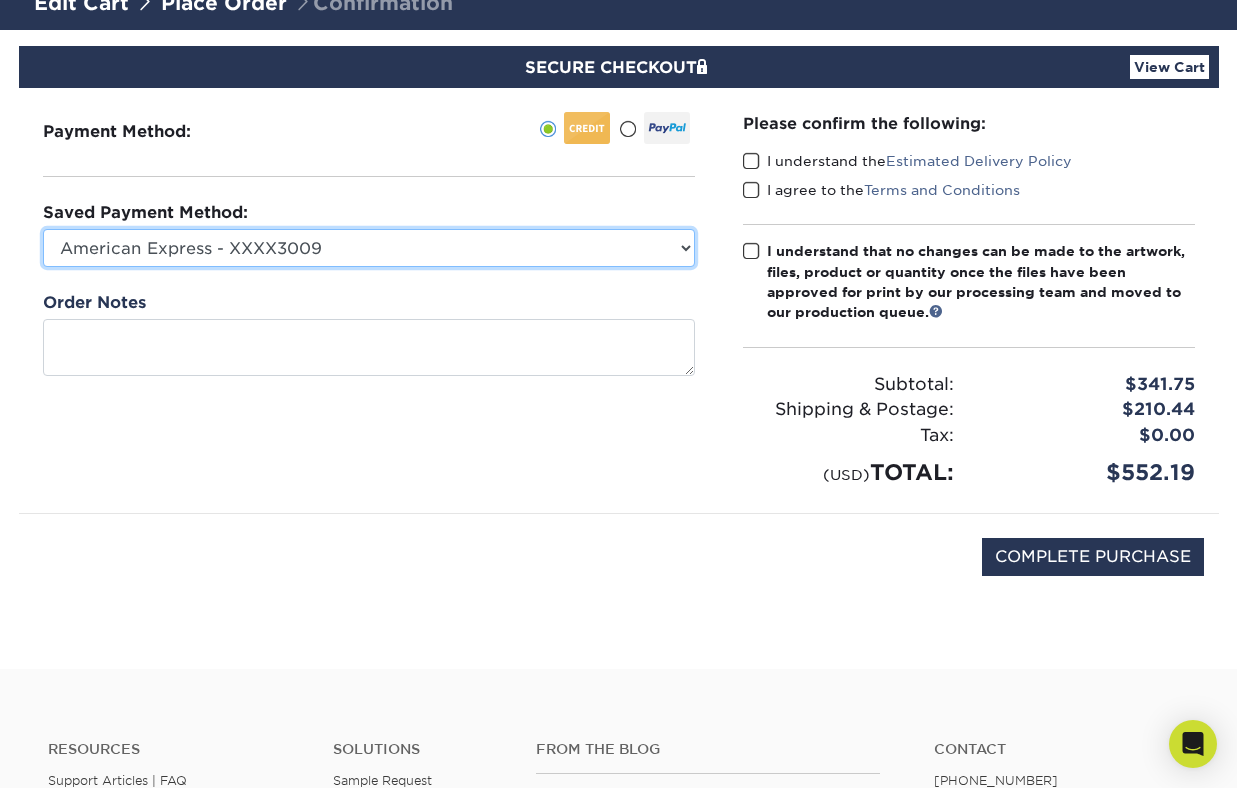 click on "American Express - XXXX3009 New Credit Card" at bounding box center (369, 248) 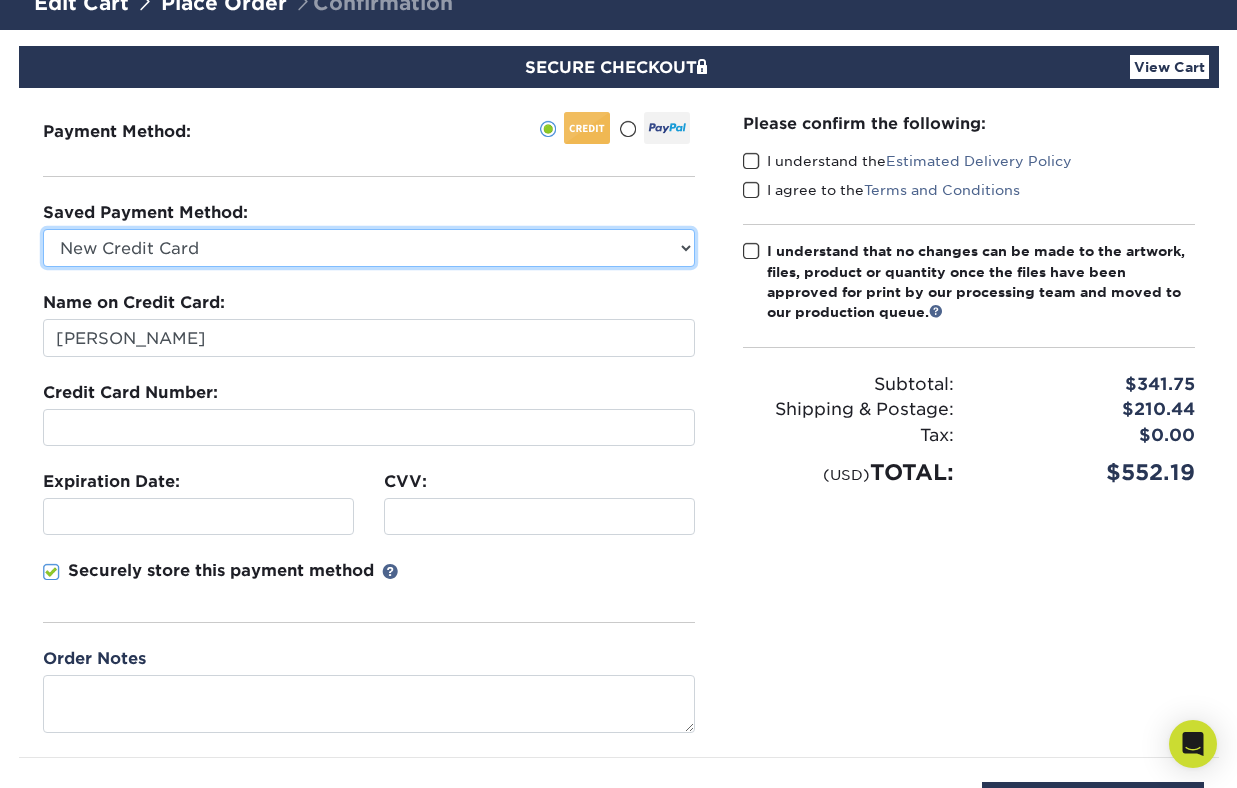 click on "American Express - XXXX3009 New Credit Card" at bounding box center (369, 248) 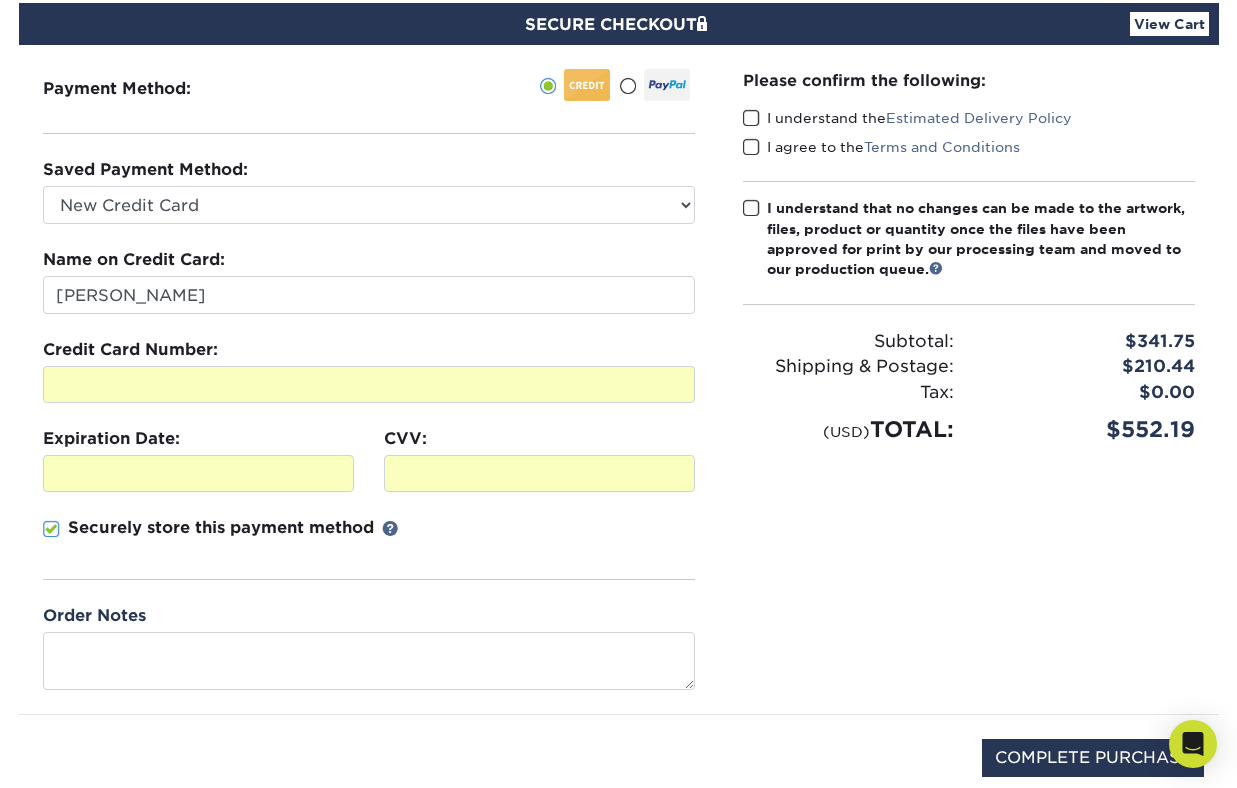 scroll, scrollTop: 190, scrollLeft: 0, axis: vertical 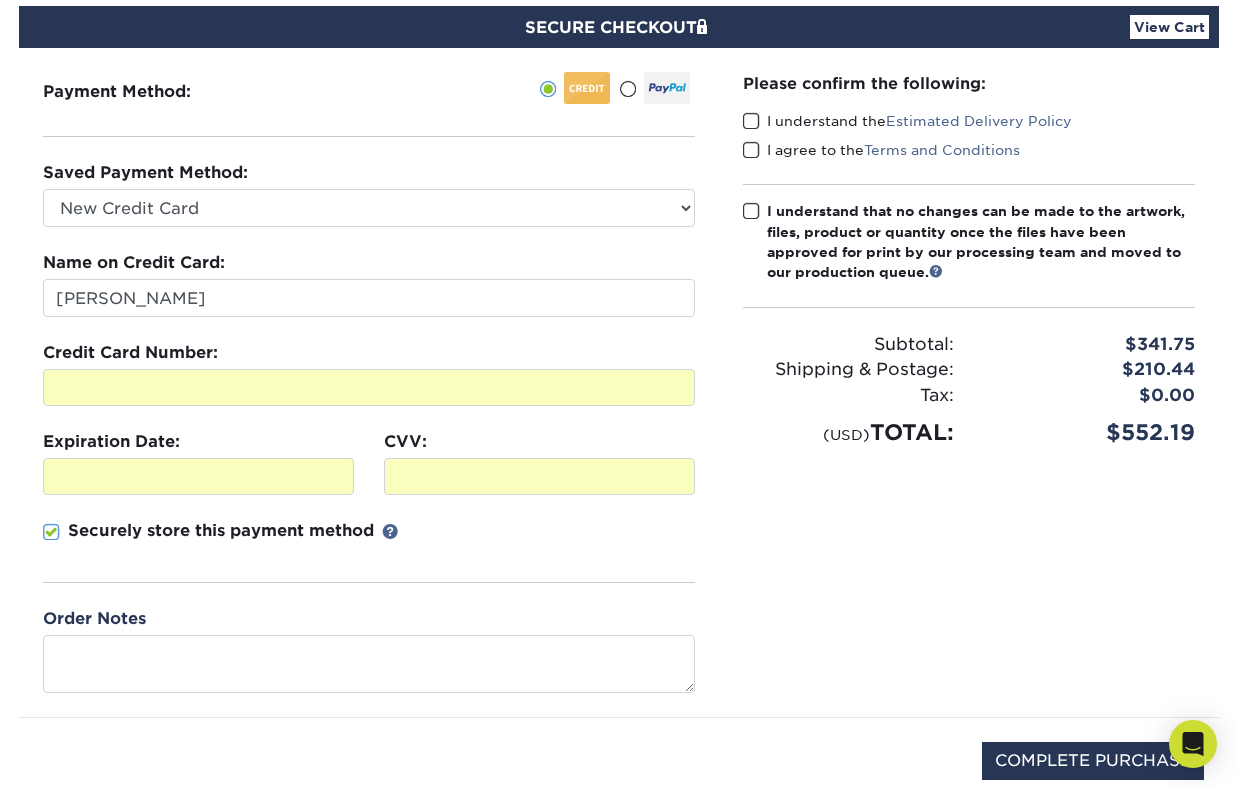 click at bounding box center (751, 121) 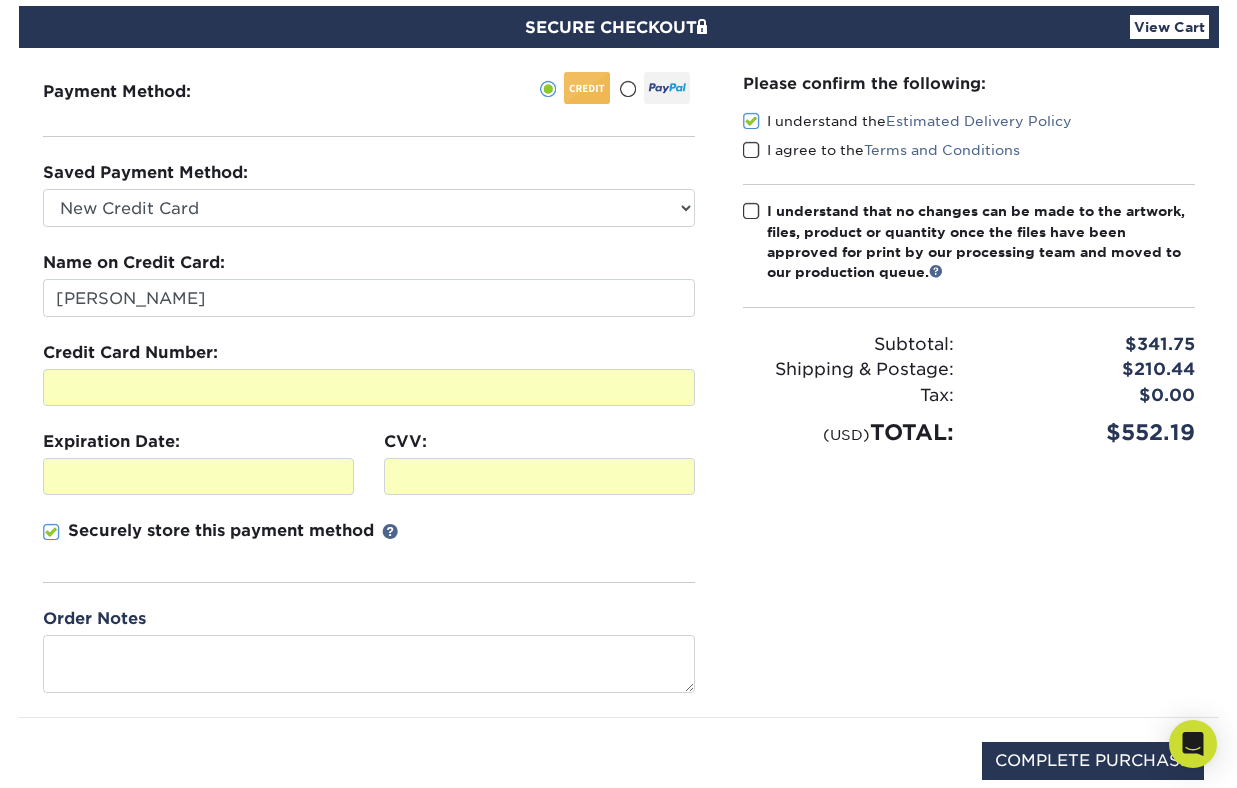 click at bounding box center (751, 150) 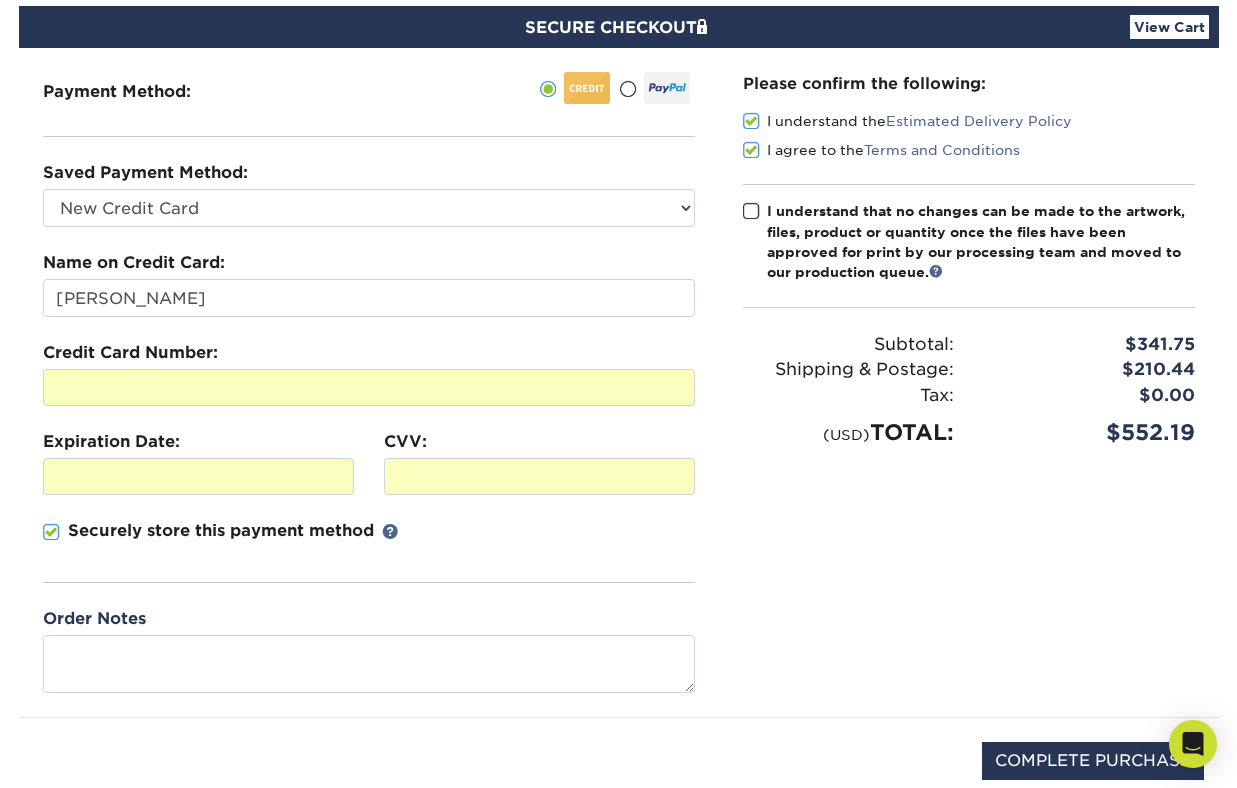 click at bounding box center (751, 211) 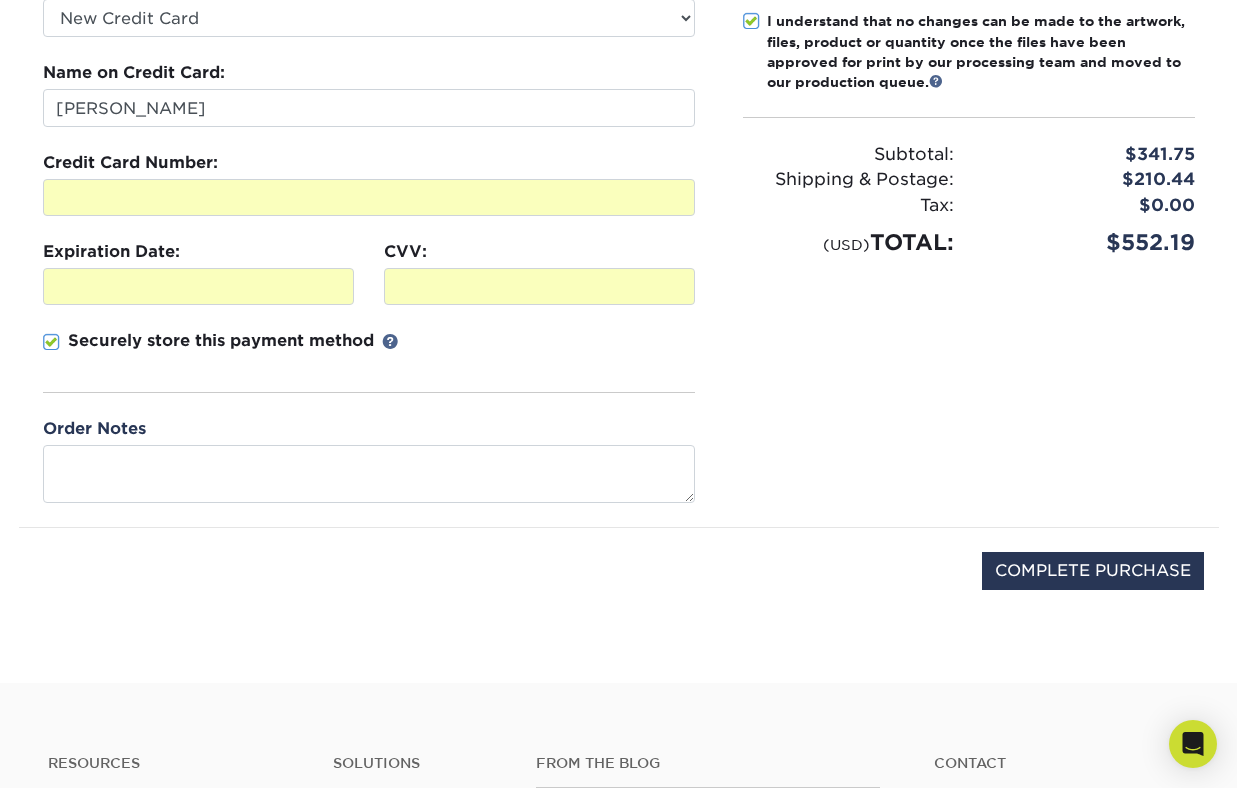 scroll, scrollTop: 419, scrollLeft: 0, axis: vertical 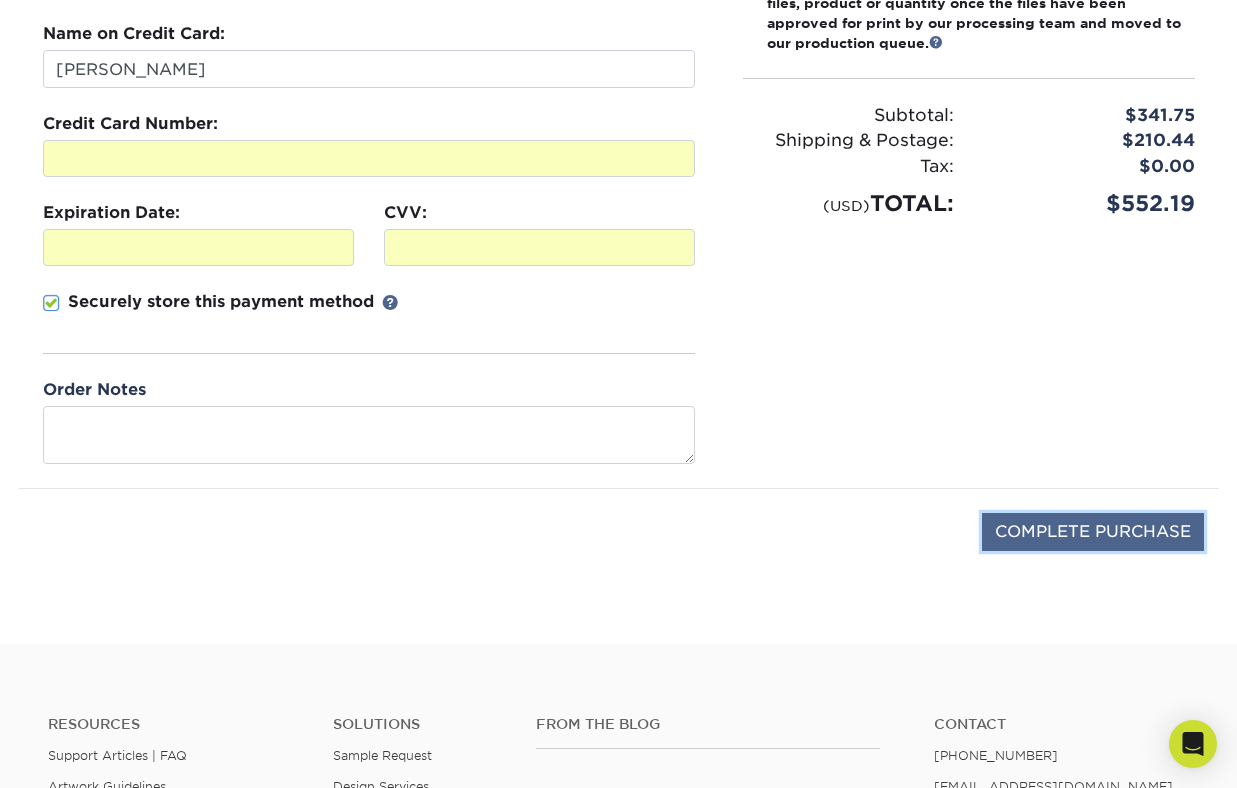click on "COMPLETE PURCHASE" at bounding box center (1093, 532) 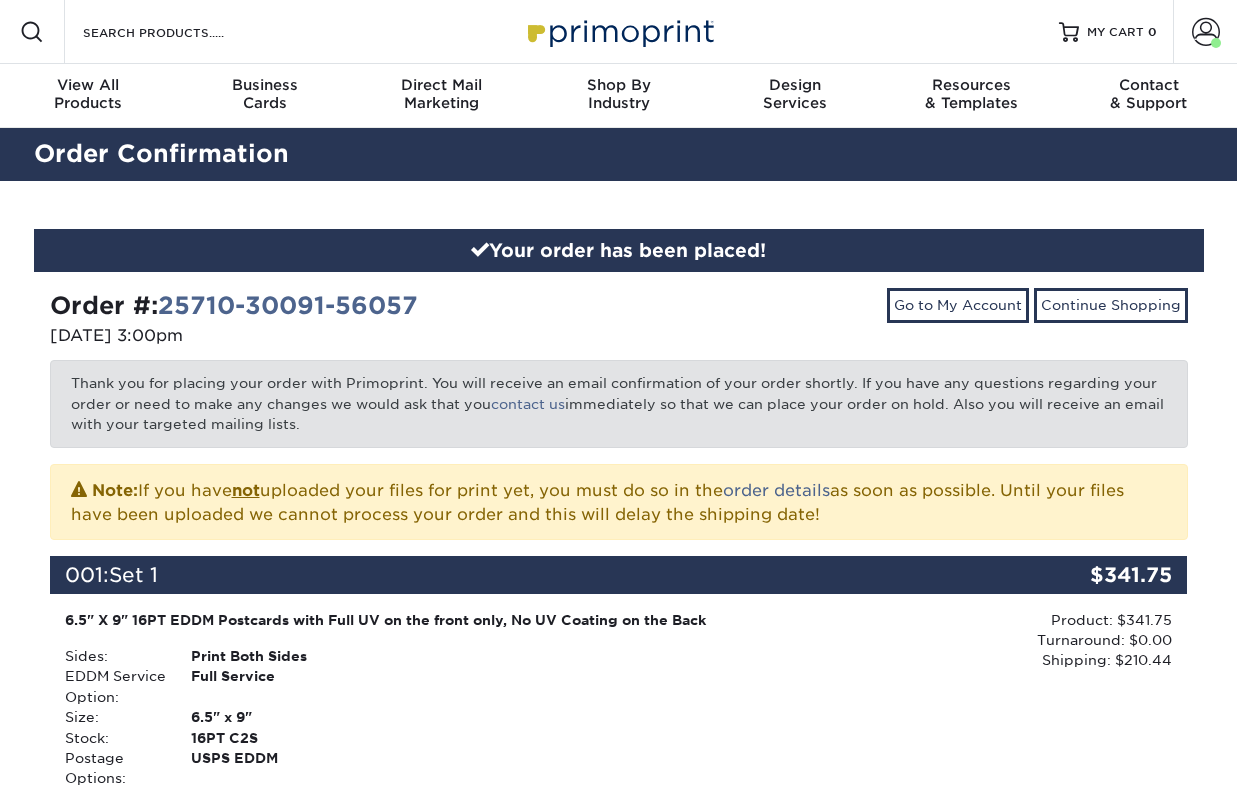 scroll, scrollTop: 0, scrollLeft: 0, axis: both 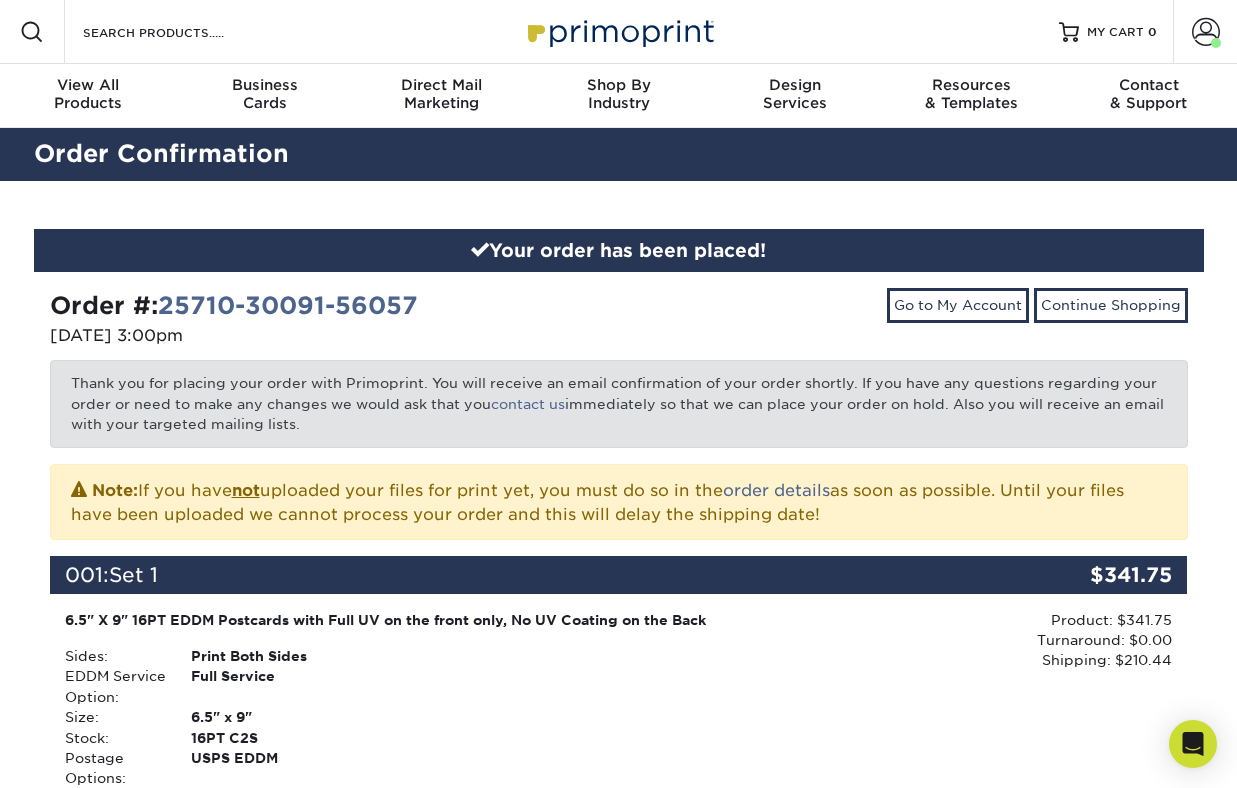 click on "Resources Menu
Search Products
Account
[PERSON_NAME]
Account Dashboard
Active Orders
Order History
Logout
MY CART" at bounding box center [618, 32] 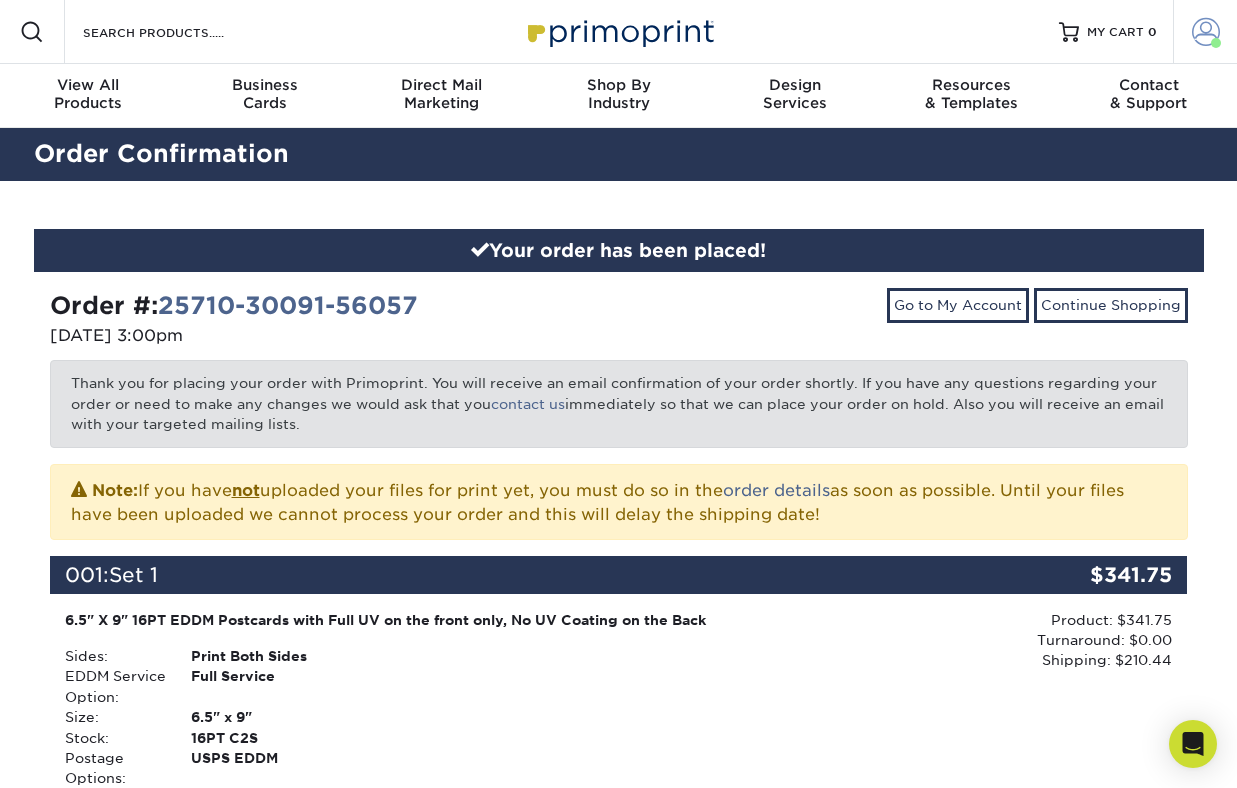 click at bounding box center [1206, 32] 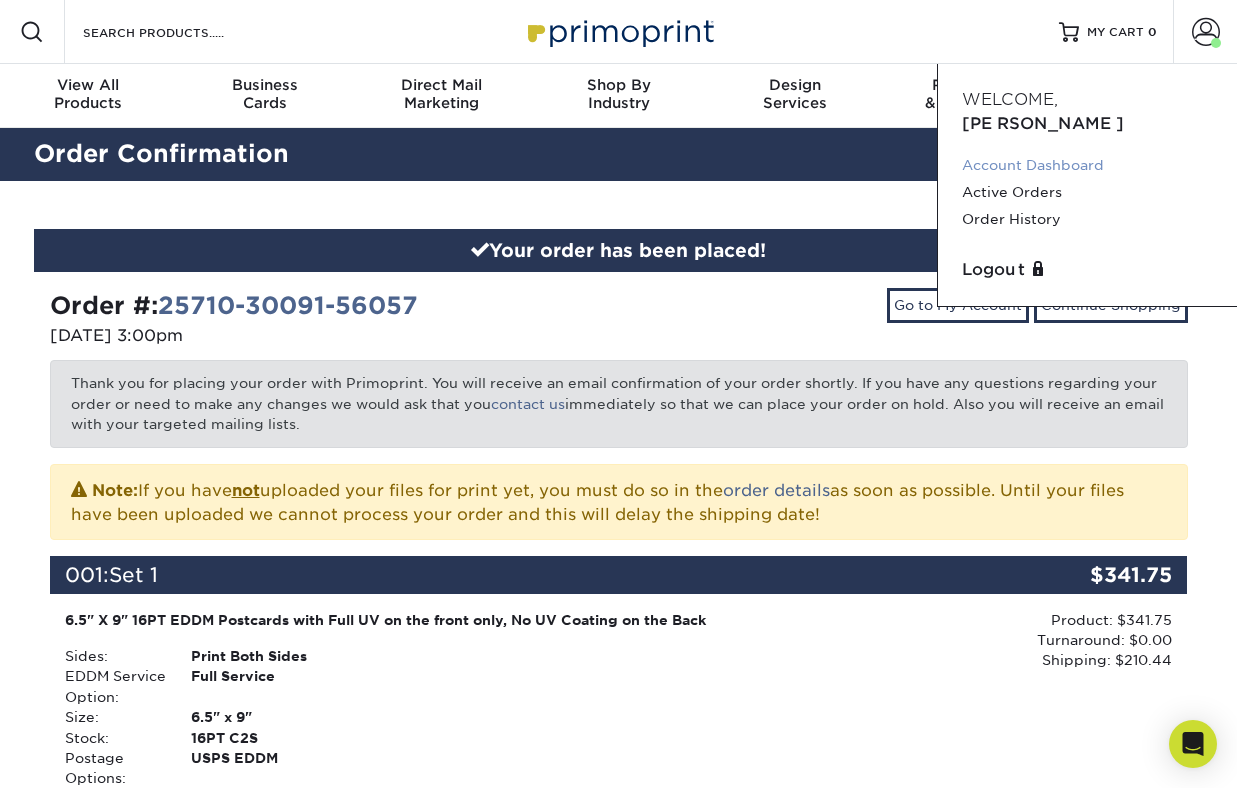 click on "Account Dashboard" at bounding box center [1087, 165] 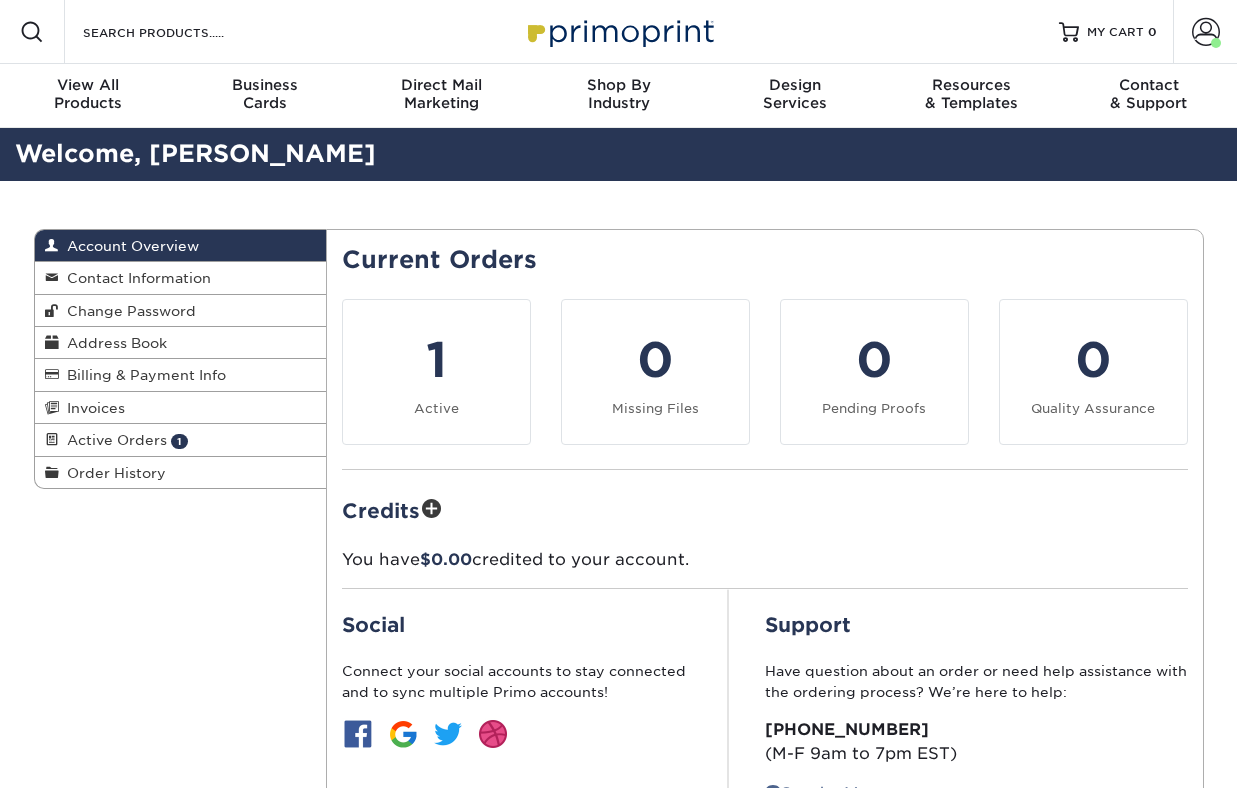 scroll, scrollTop: 0, scrollLeft: 0, axis: both 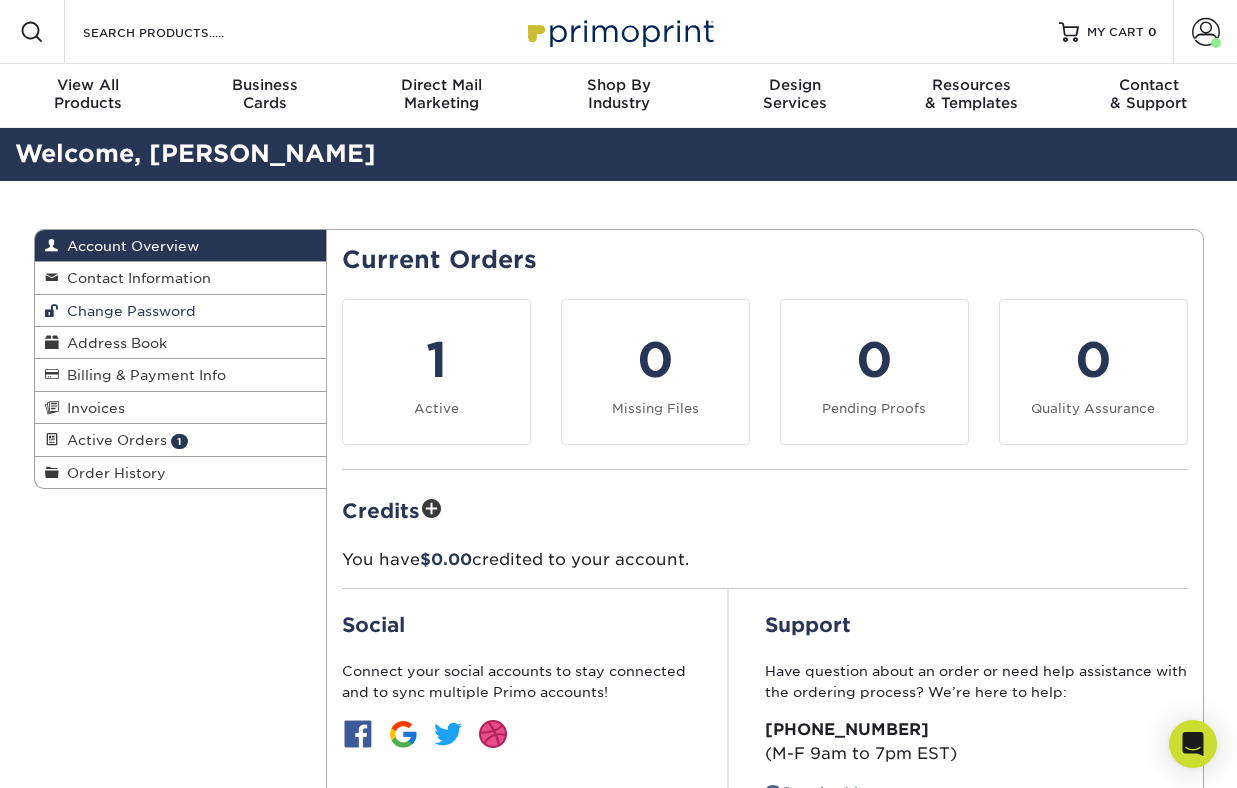 click on "Change Password" at bounding box center (127, 311) 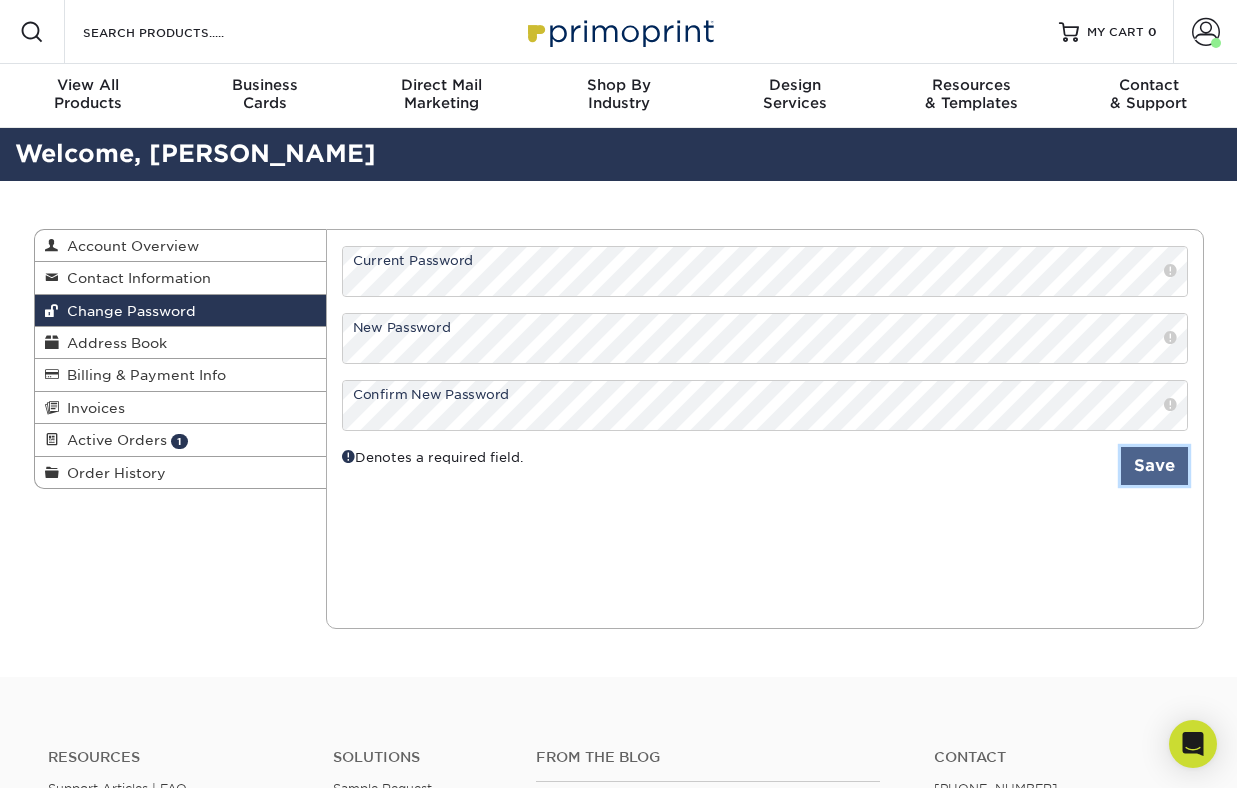 click on "Save" at bounding box center [1154, 466] 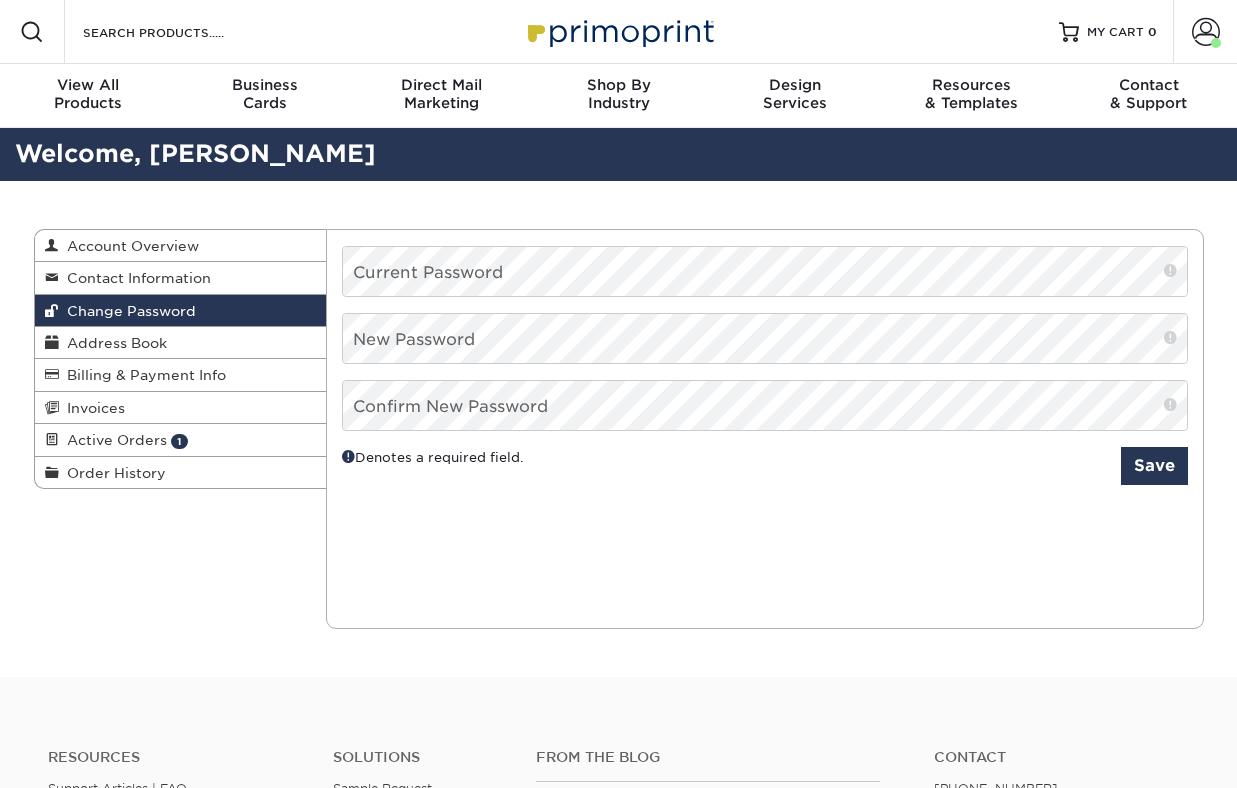 scroll, scrollTop: 0, scrollLeft: 0, axis: both 